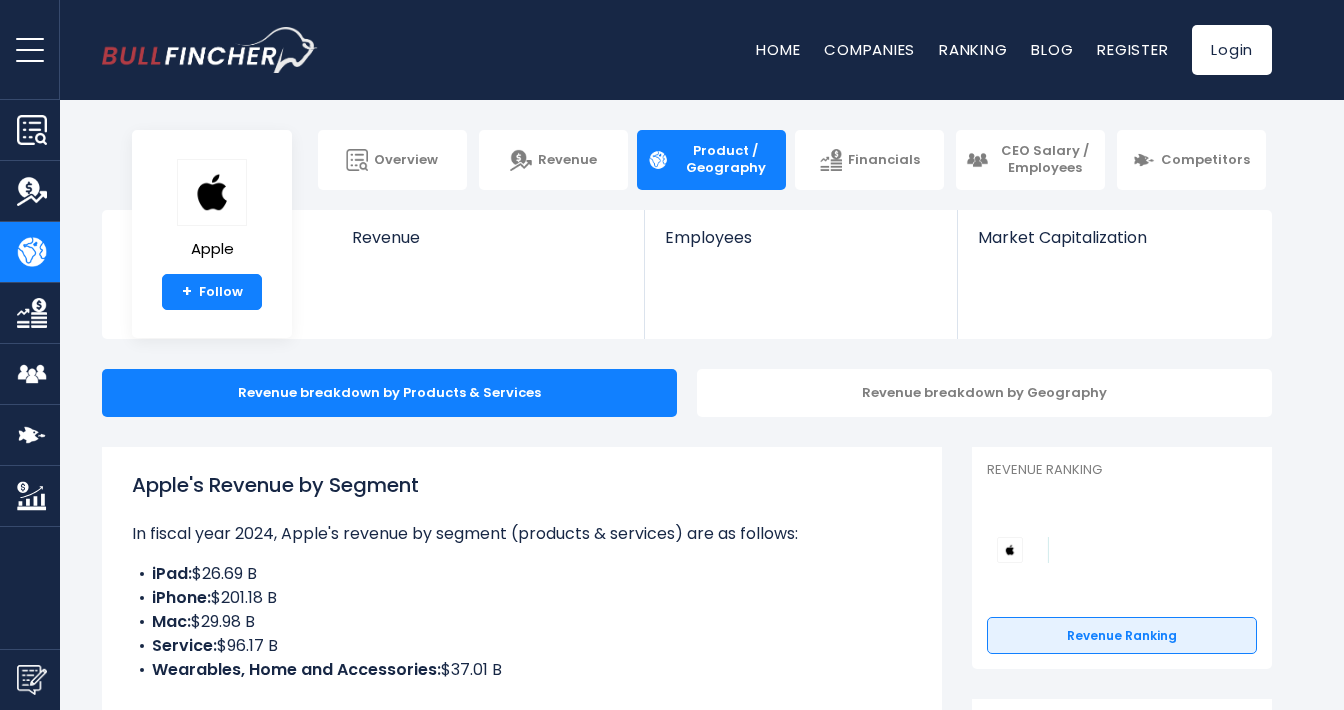 scroll, scrollTop: 0, scrollLeft: 0, axis: both 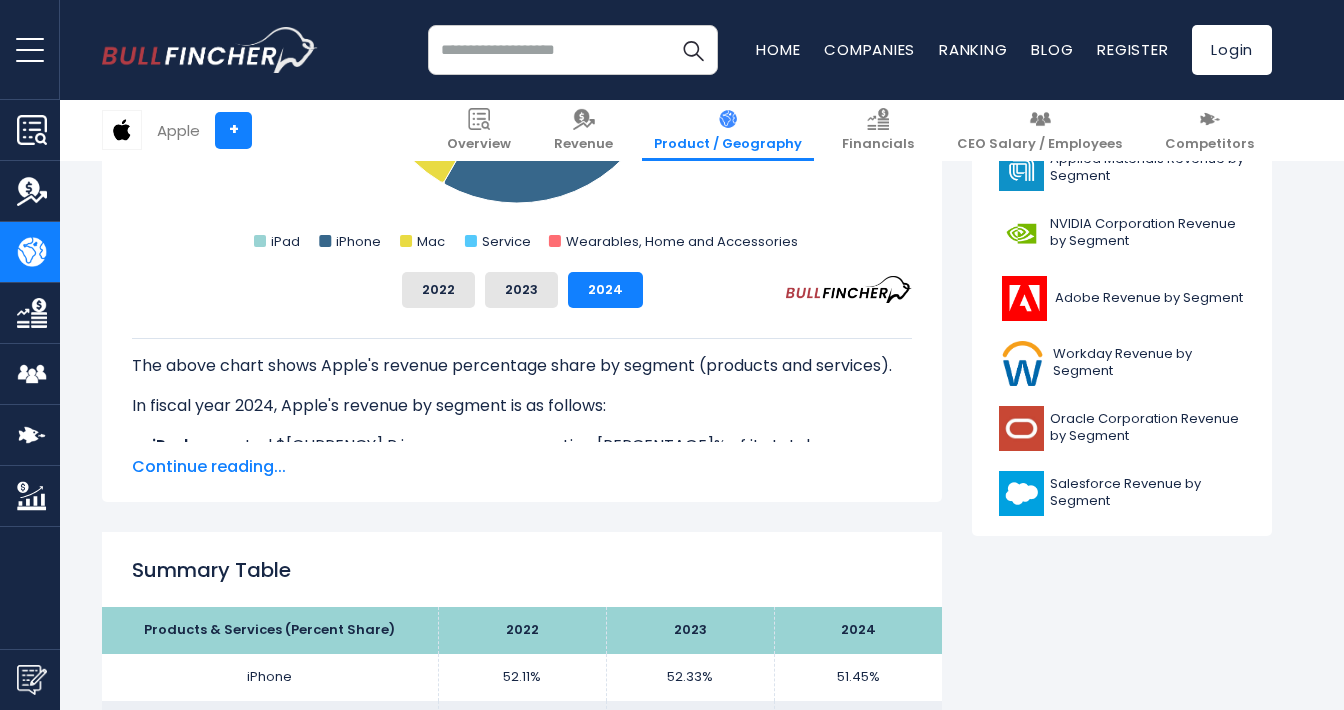 click on "Continue reading..." at bounding box center (522, 467) 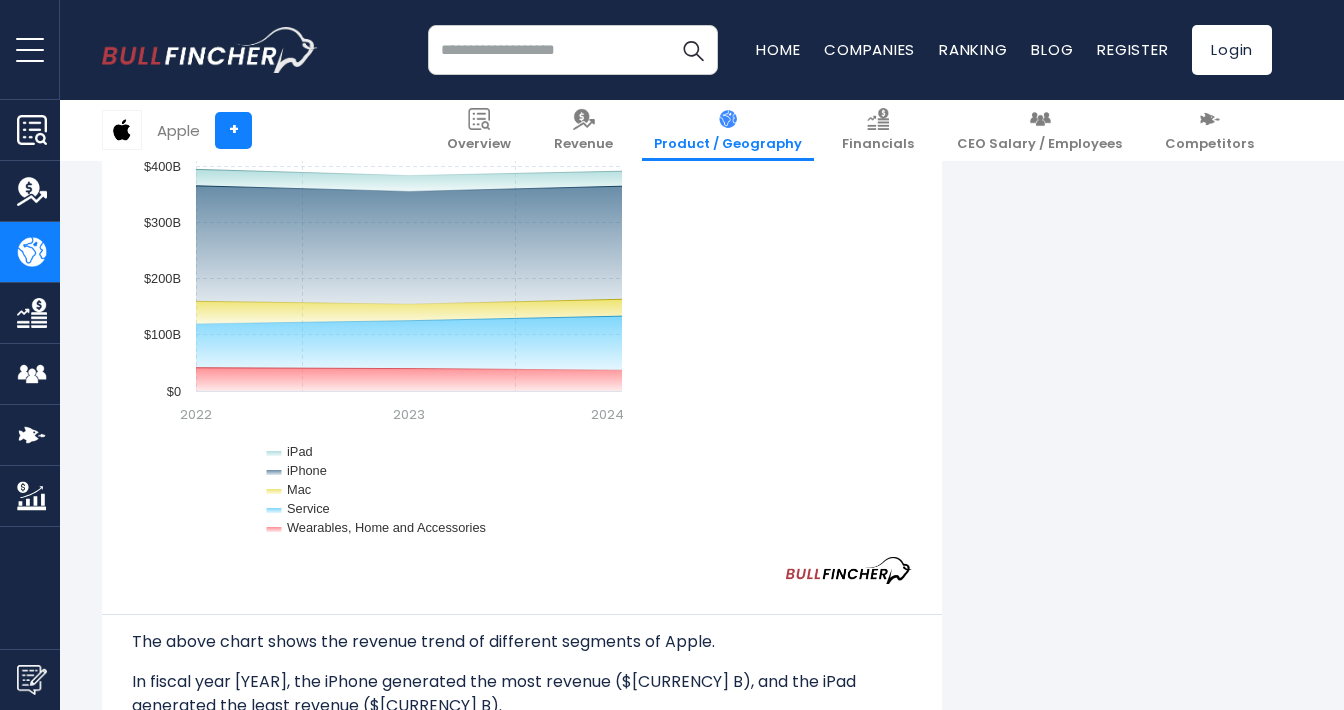 scroll, scrollTop: 2004, scrollLeft: 0, axis: vertical 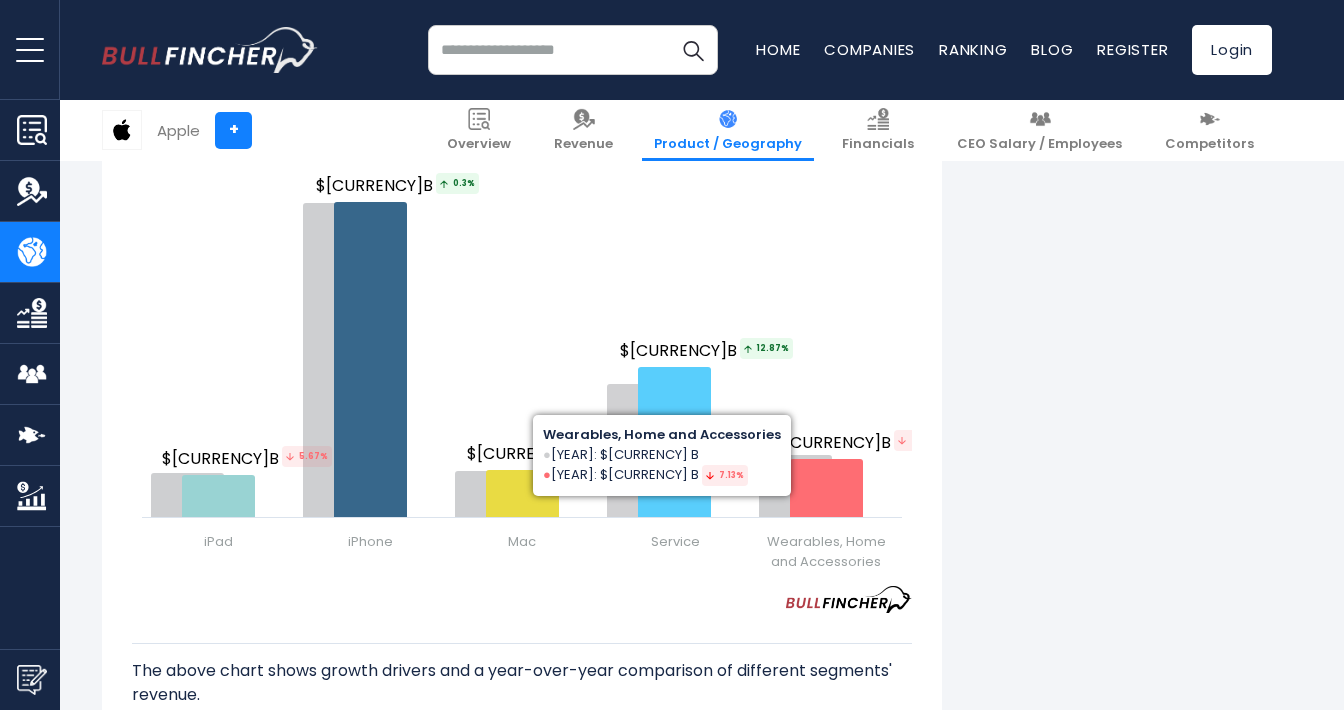 click on "Apple's Revenue by Segment
In fiscal year 2024,
Apple's
revenue by segment (products & services) are as follows:
iPad:
$26.69 B
iPhone:
$201.18 B Mac:
$29.98 B" at bounding box center [687, -91] 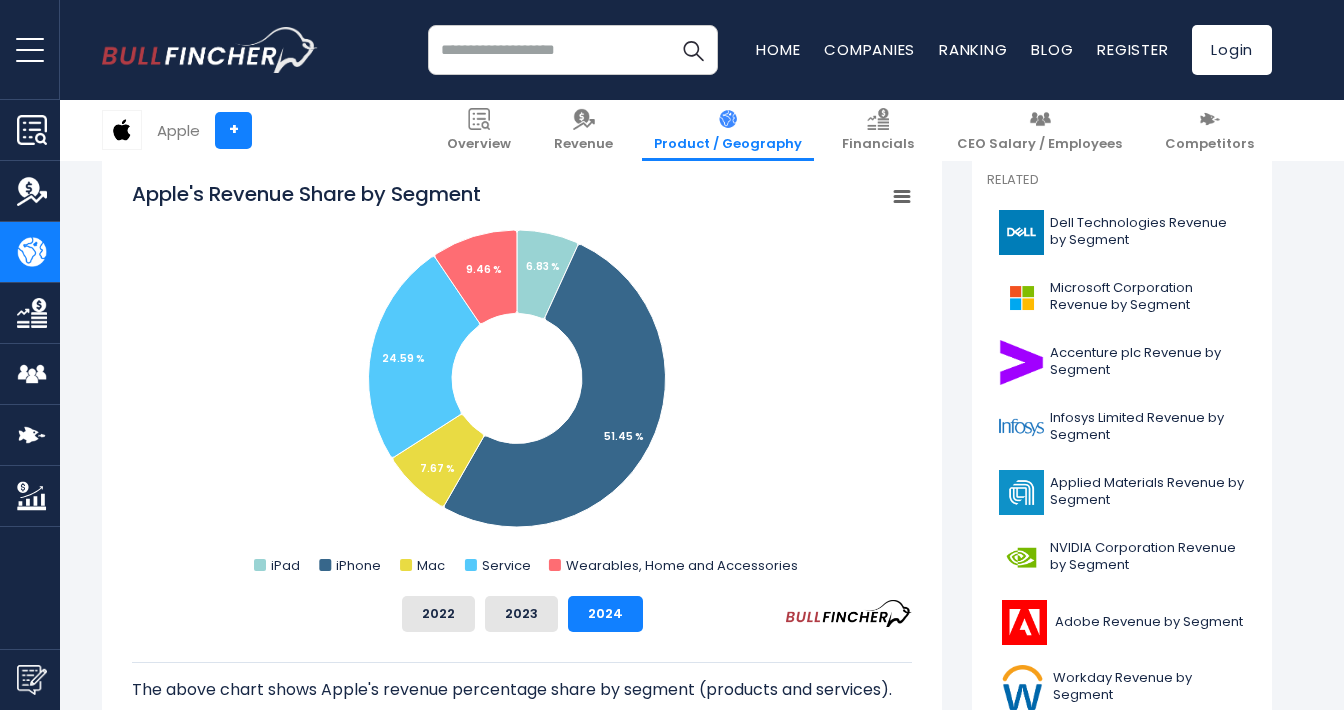 scroll, scrollTop: 547, scrollLeft: 0, axis: vertical 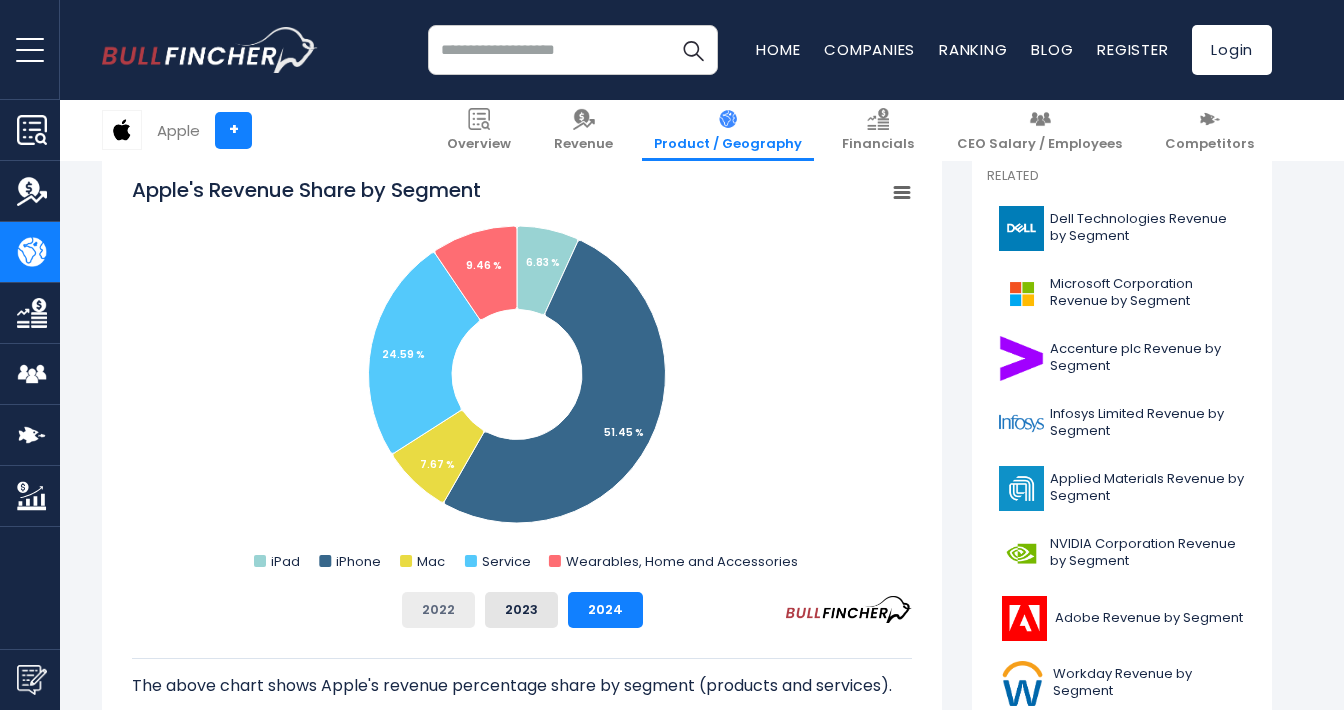 click on "2022" at bounding box center (438, 610) 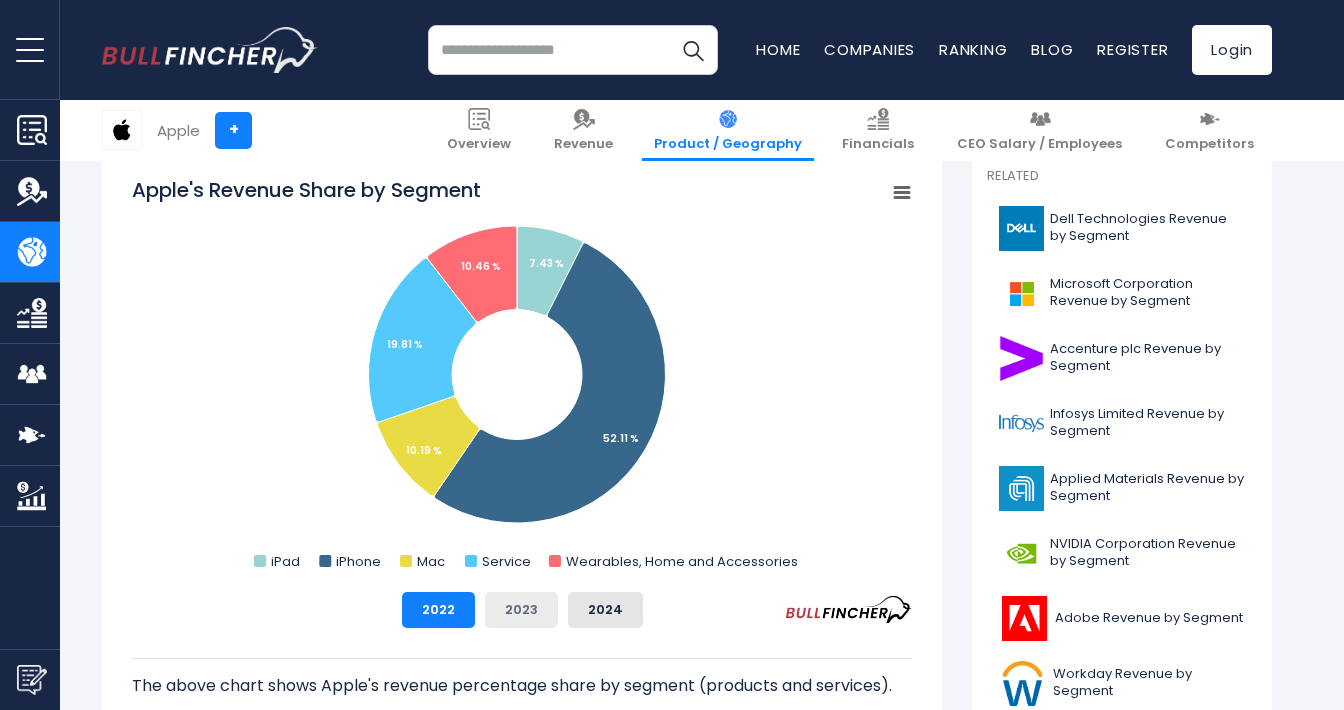 click on "2023" at bounding box center (521, 610) 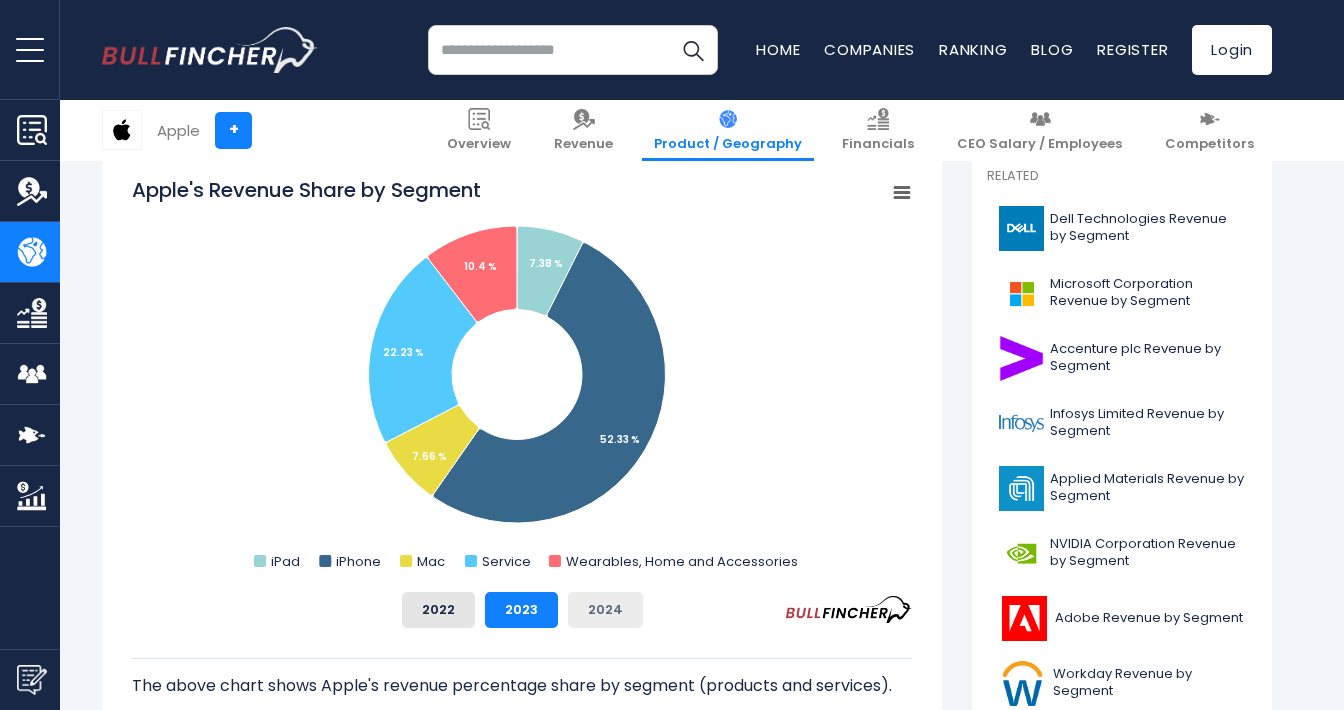 click on "2024" at bounding box center [605, 610] 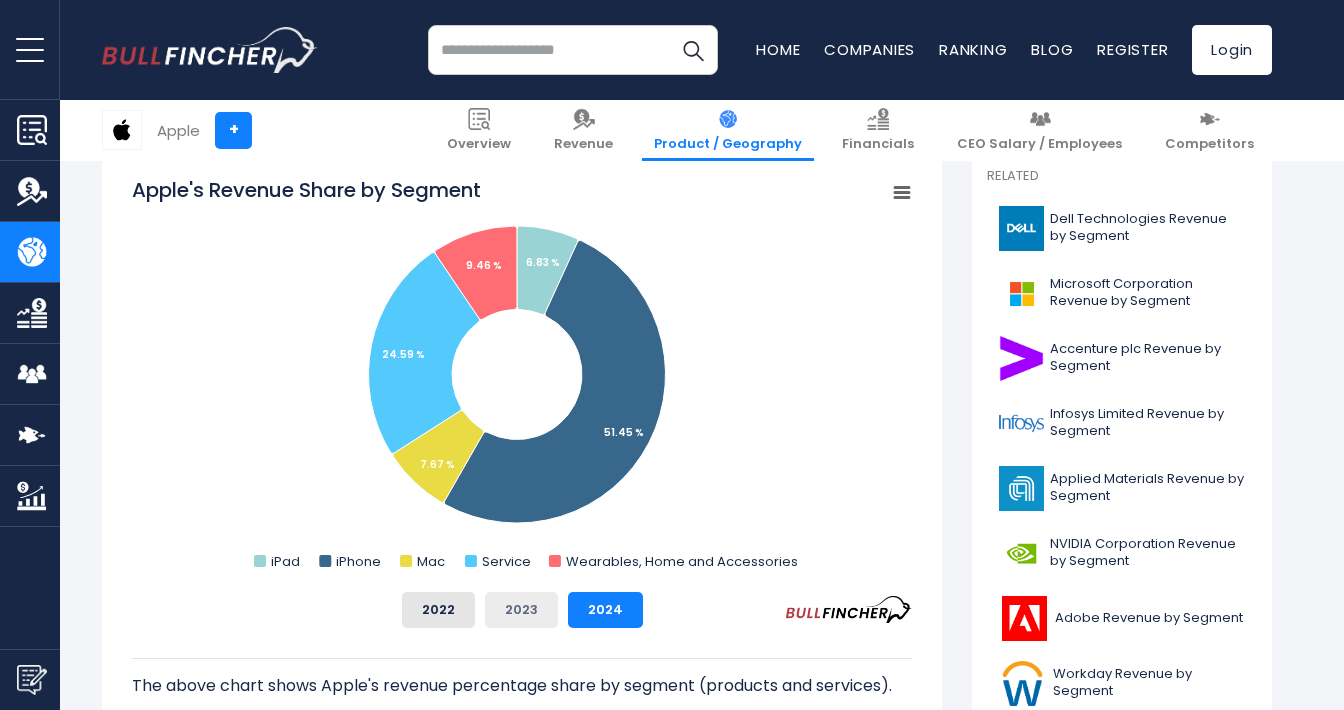 click on "2023" at bounding box center (521, 610) 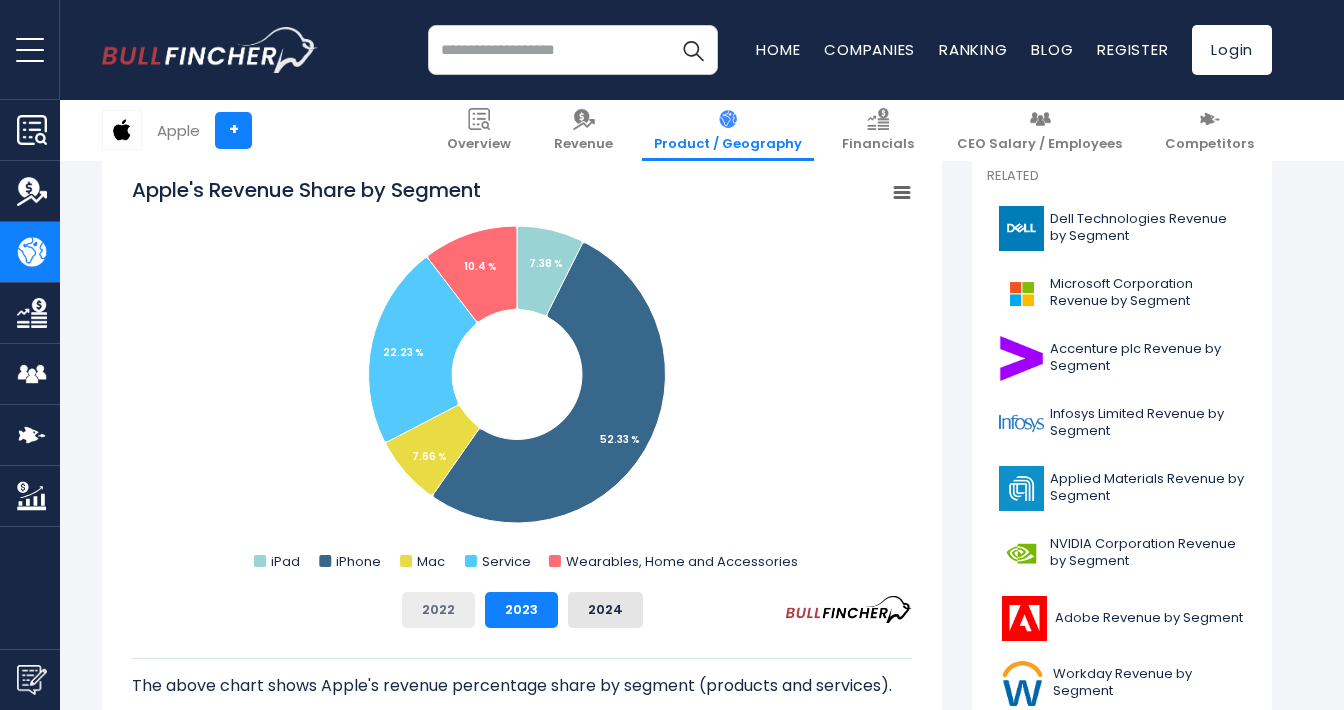 click on "2022" at bounding box center (438, 610) 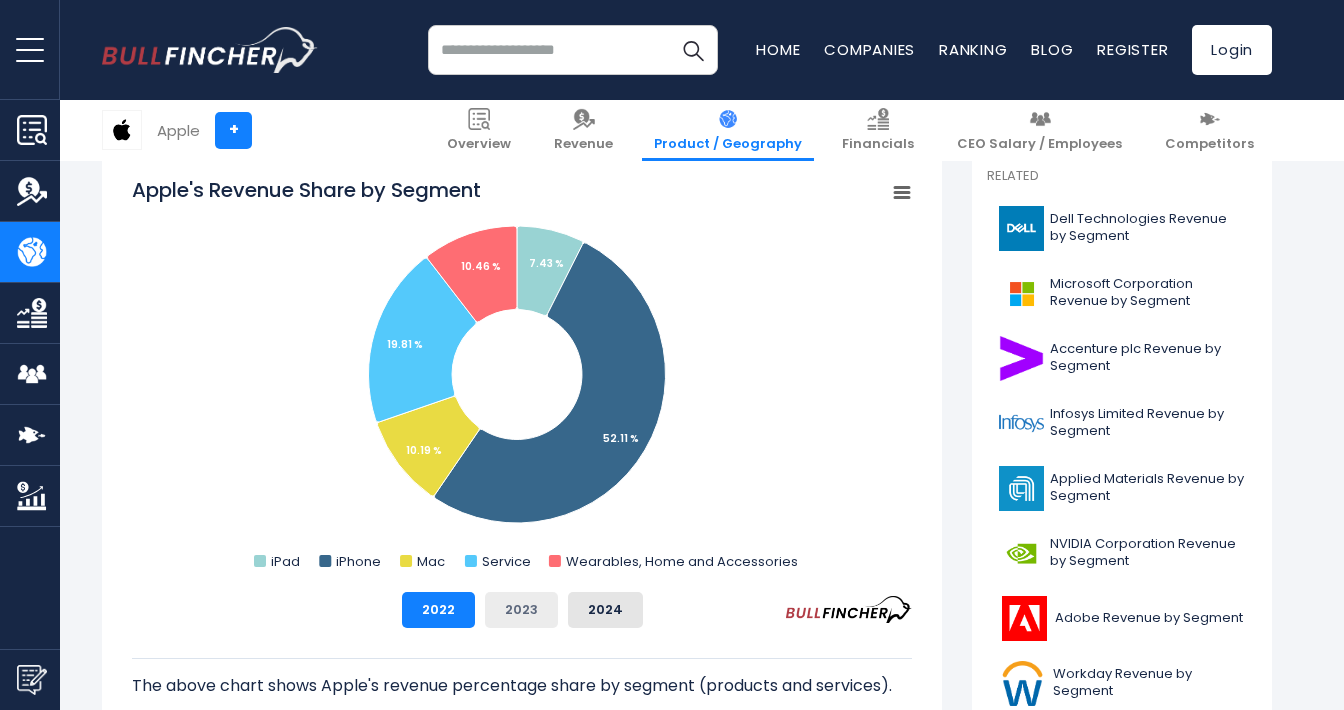click on "2023" at bounding box center [521, 610] 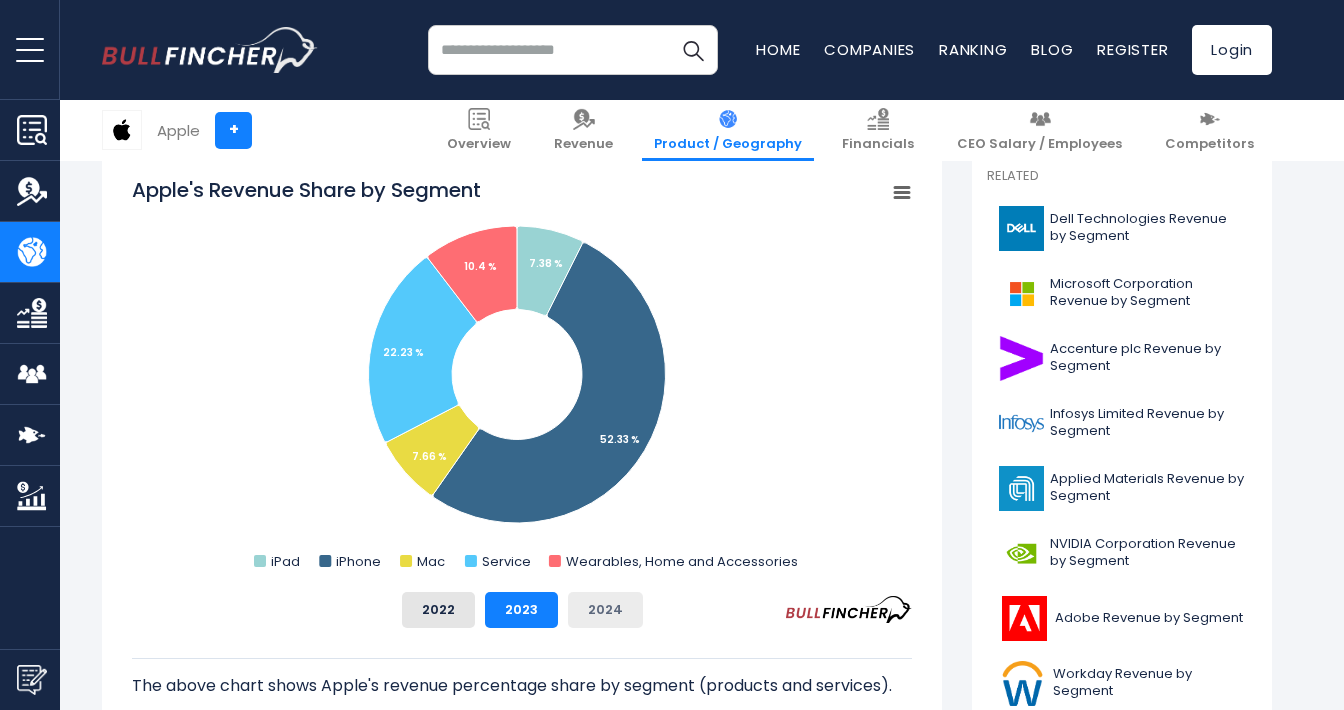click on "2024" at bounding box center [605, 610] 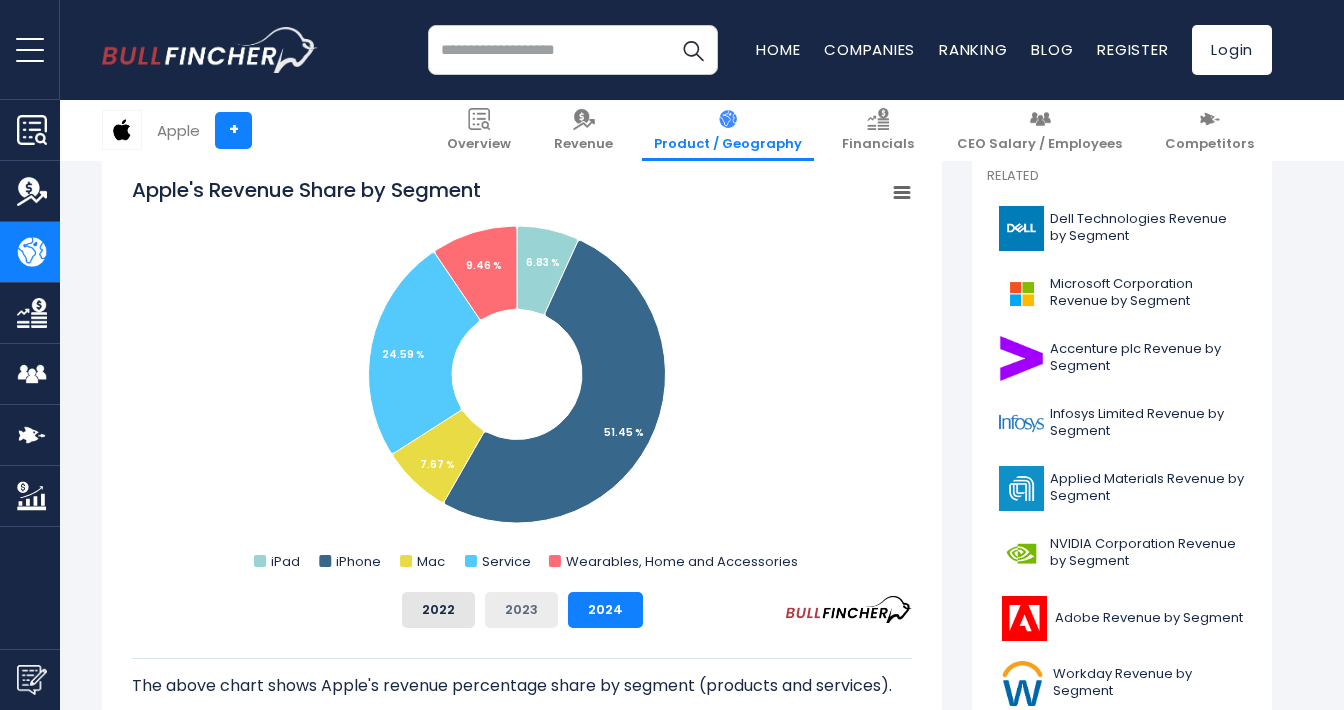 click on "2023" at bounding box center [521, 610] 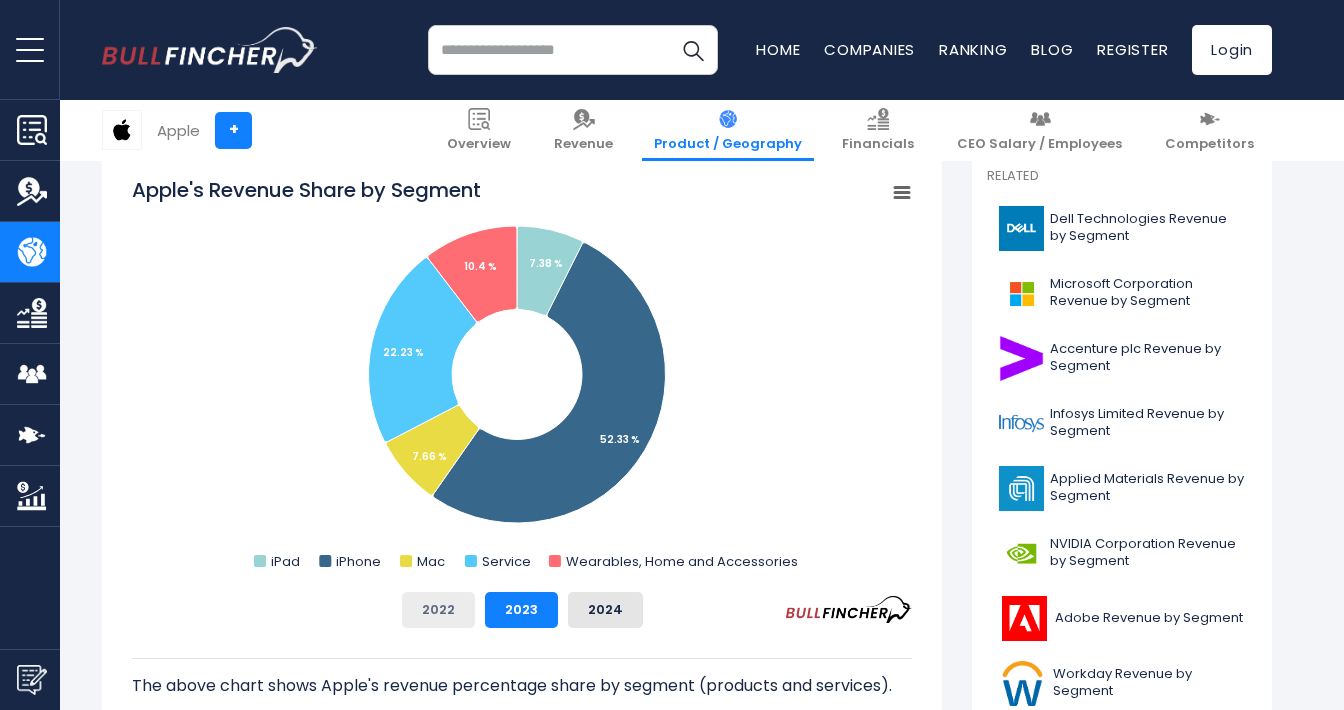 click on "2022" at bounding box center [438, 610] 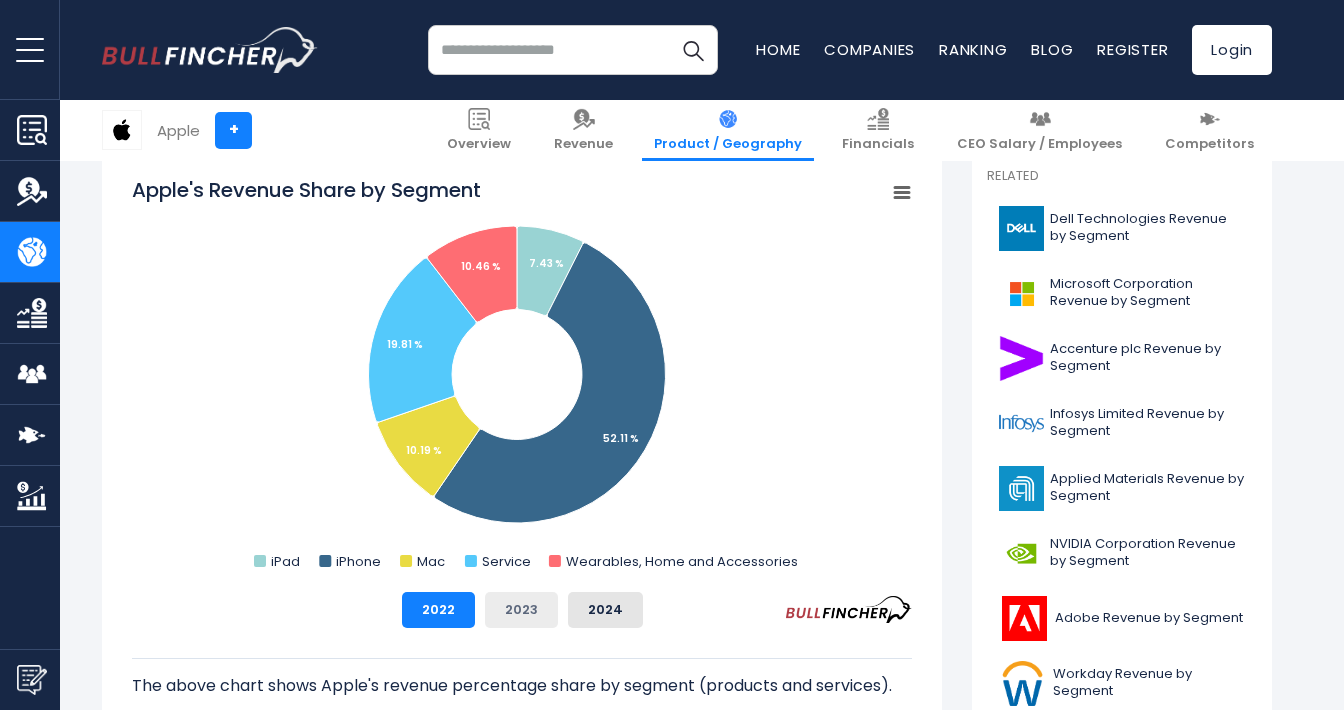 click on "2023" at bounding box center [521, 610] 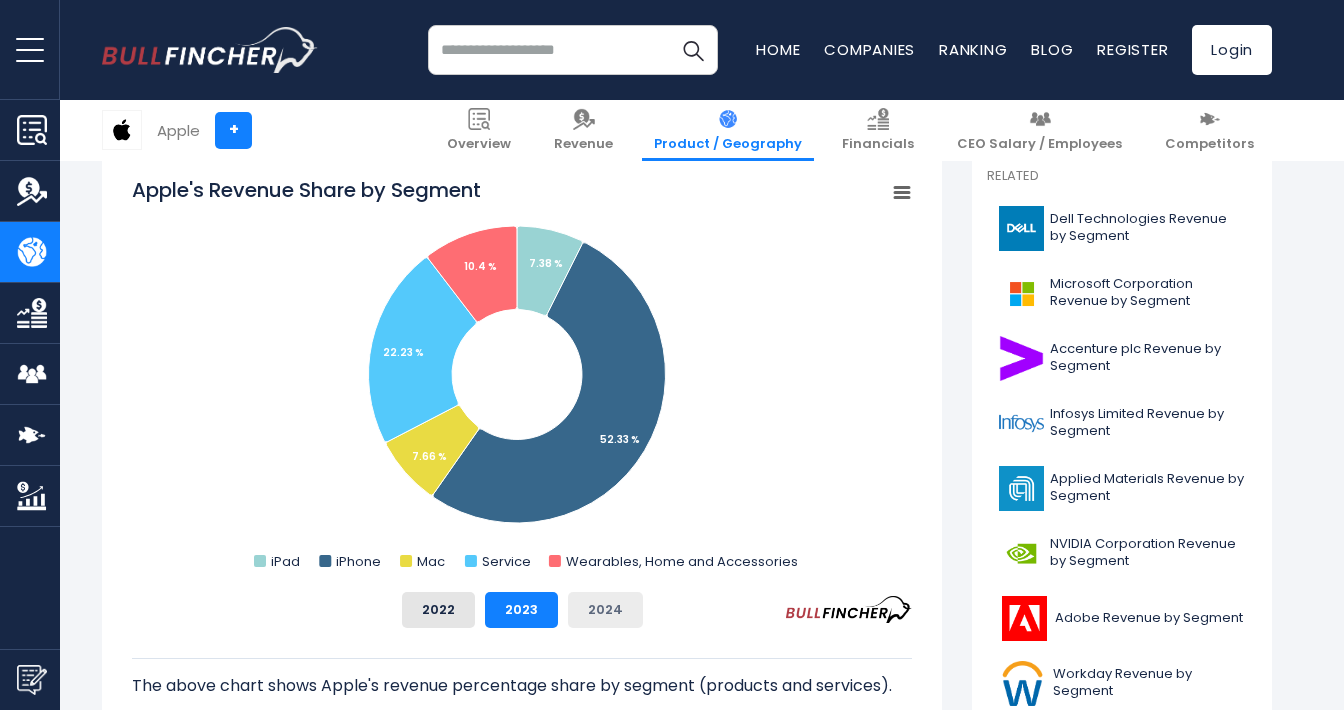 click on "2024" at bounding box center (605, 610) 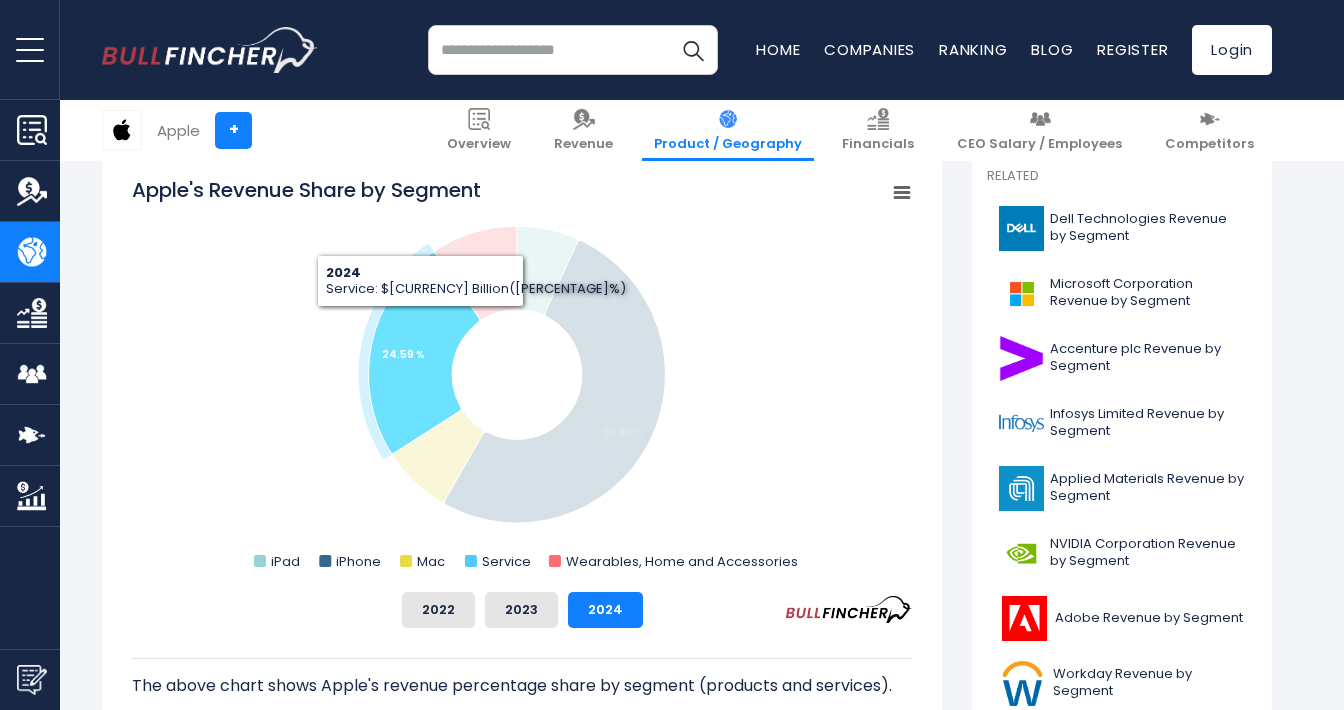 click 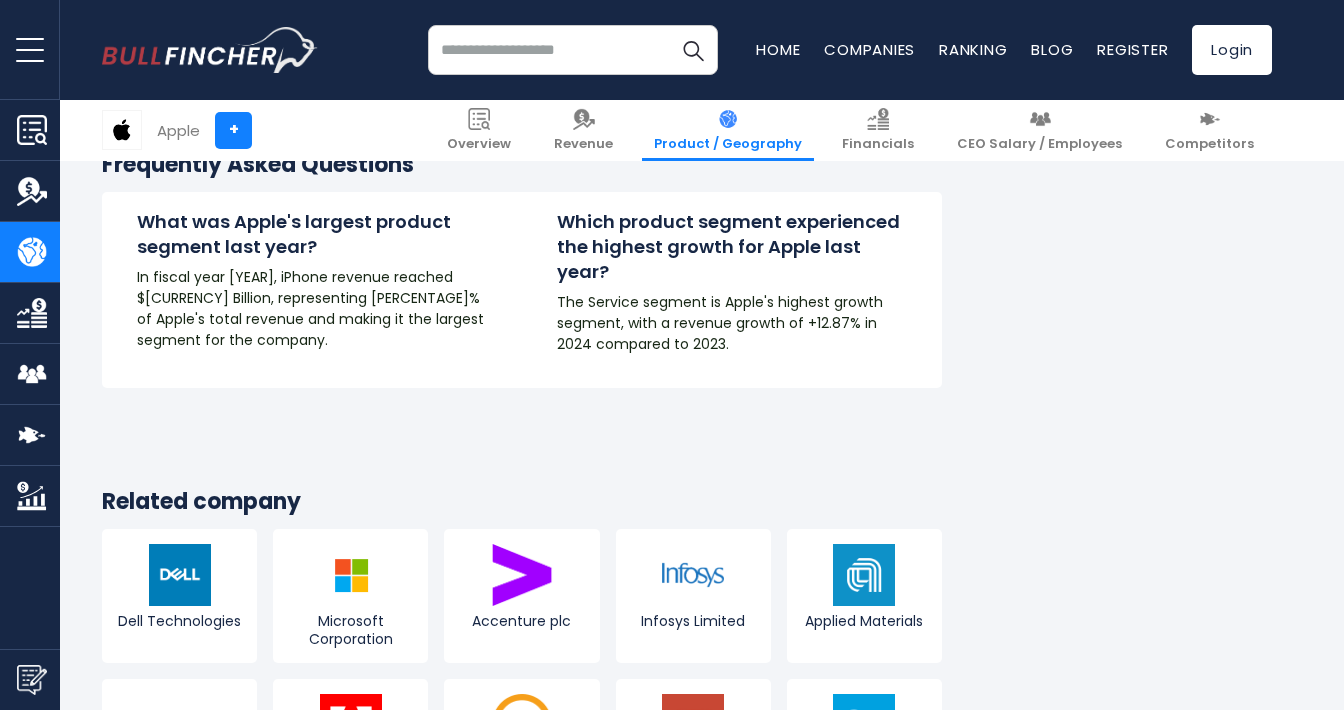 scroll, scrollTop: 4118, scrollLeft: 0, axis: vertical 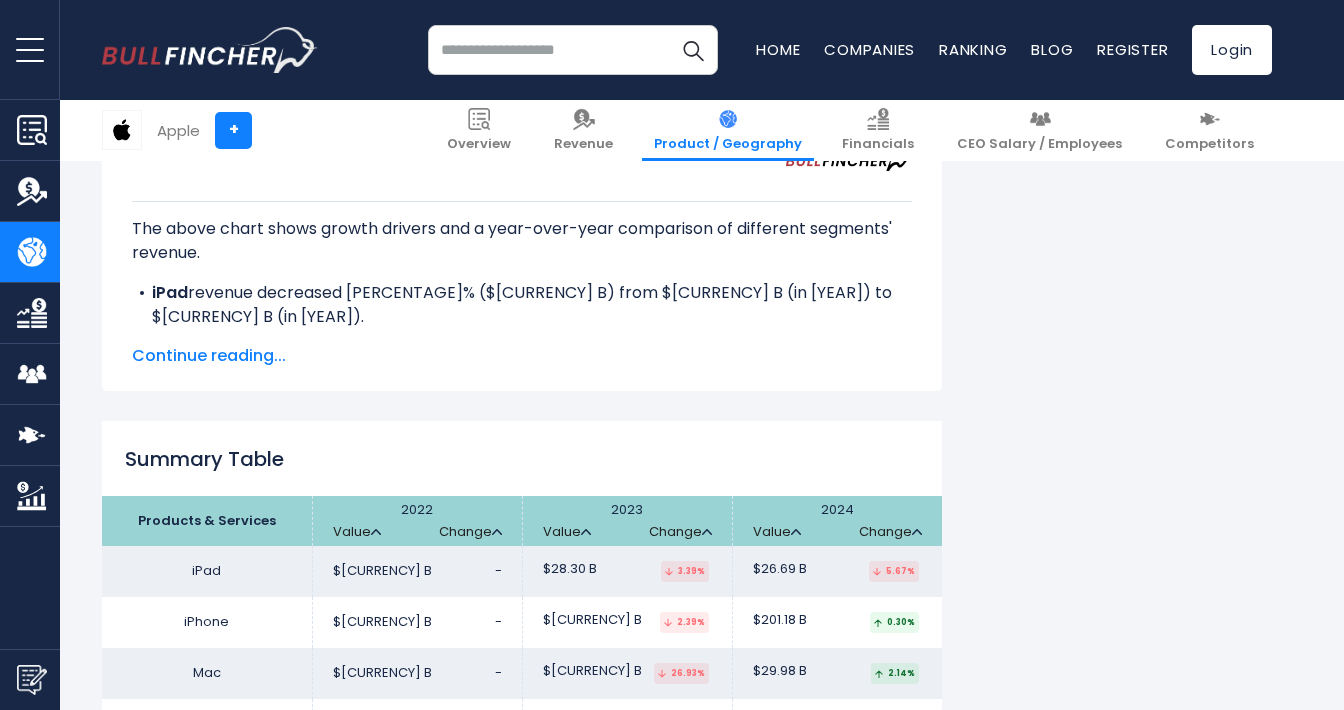 click on "Continue reading..." at bounding box center (522, 356) 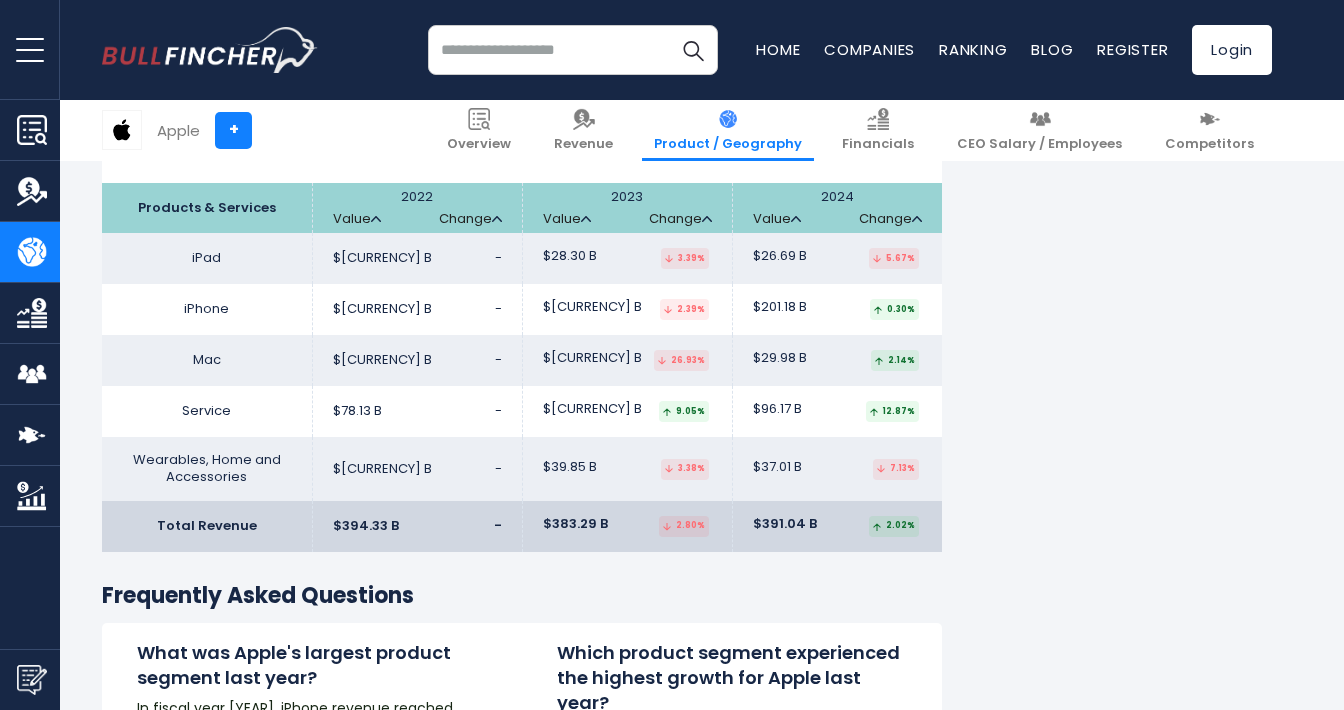 scroll, scrollTop: 3782, scrollLeft: 0, axis: vertical 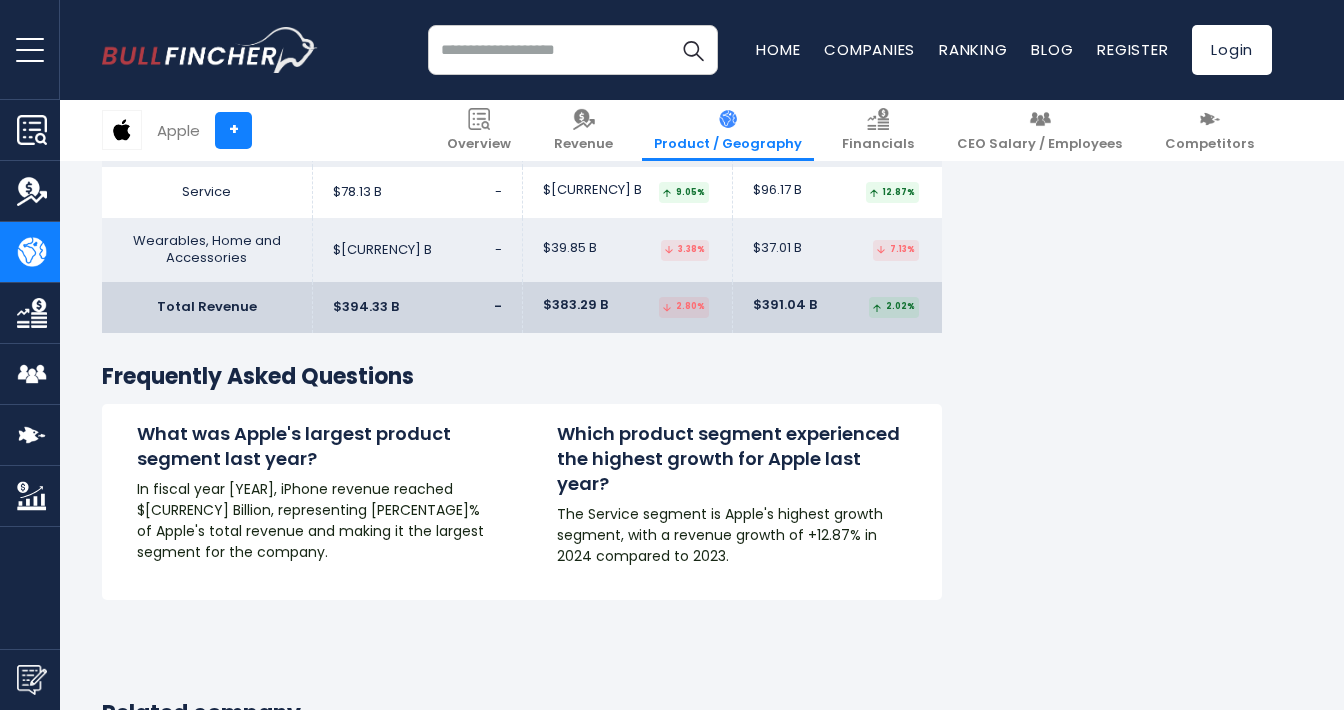 click on "Which product segment experienced the highest growth for Apple last year?" at bounding box center [732, 459] 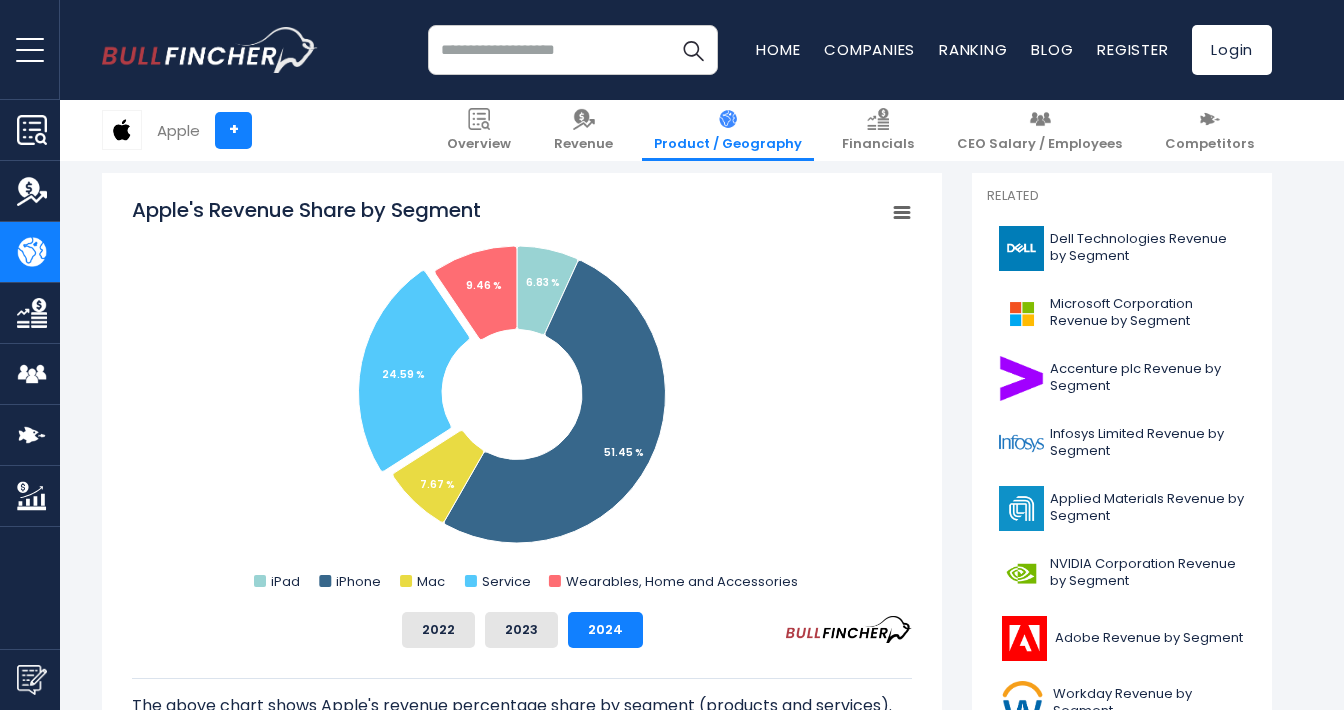 scroll, scrollTop: 529, scrollLeft: 0, axis: vertical 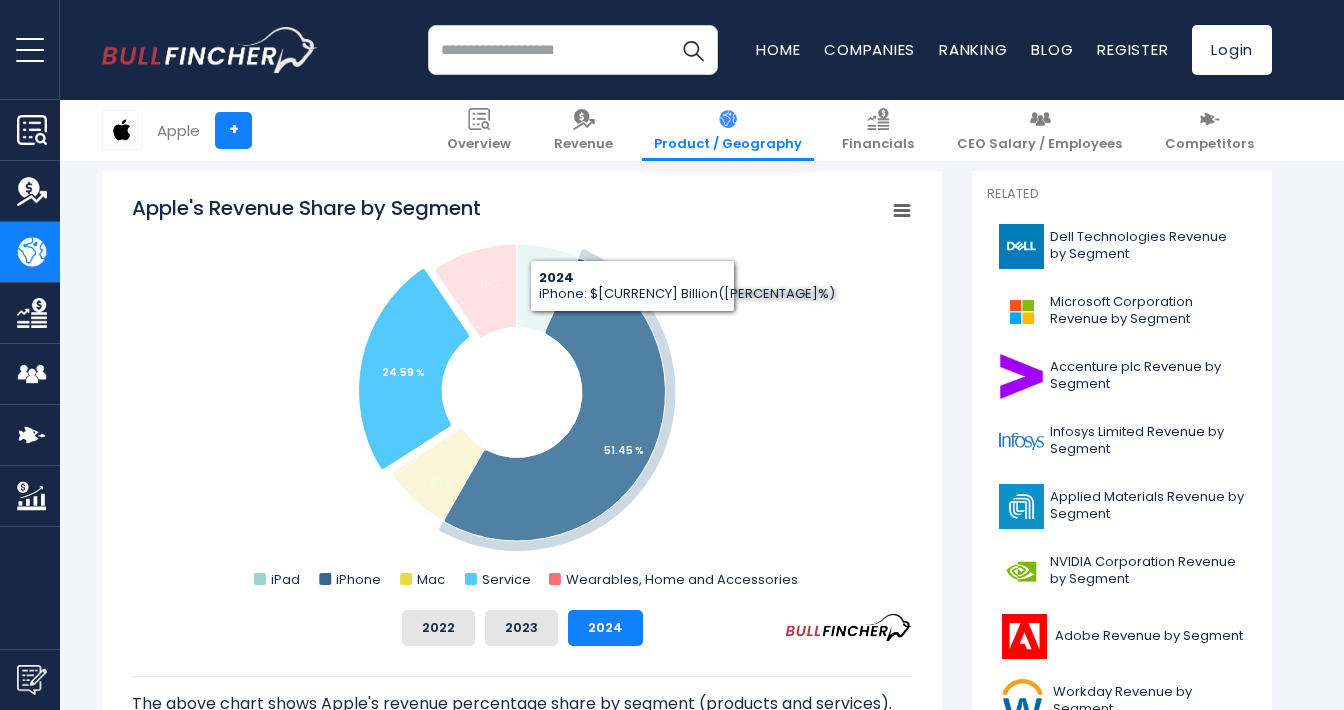 click 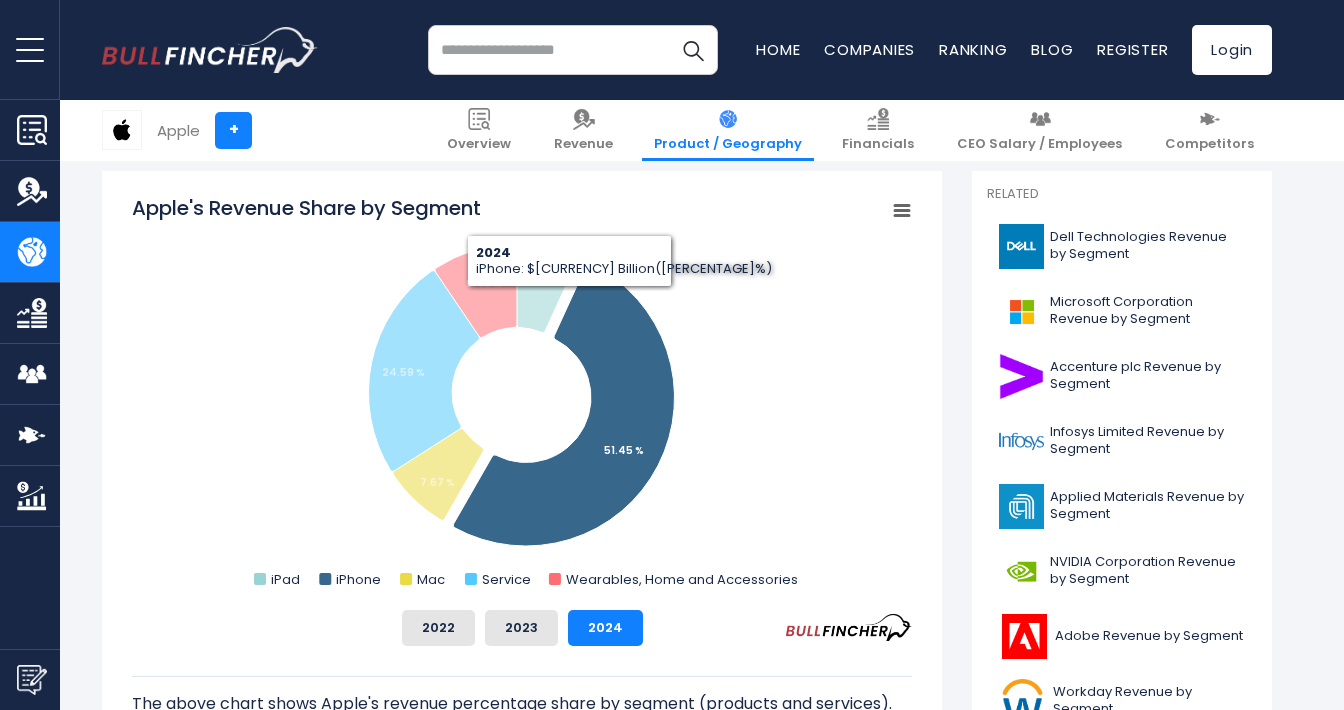 click 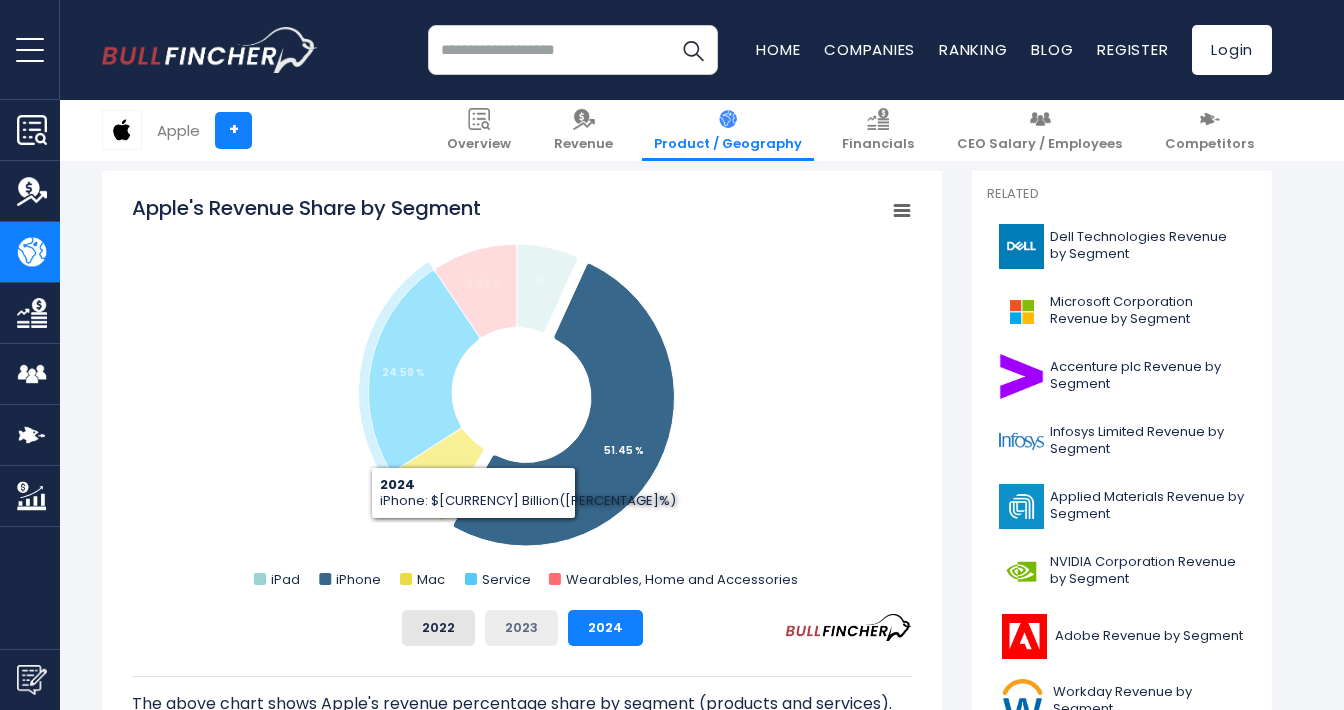 click on "2023" at bounding box center [521, 628] 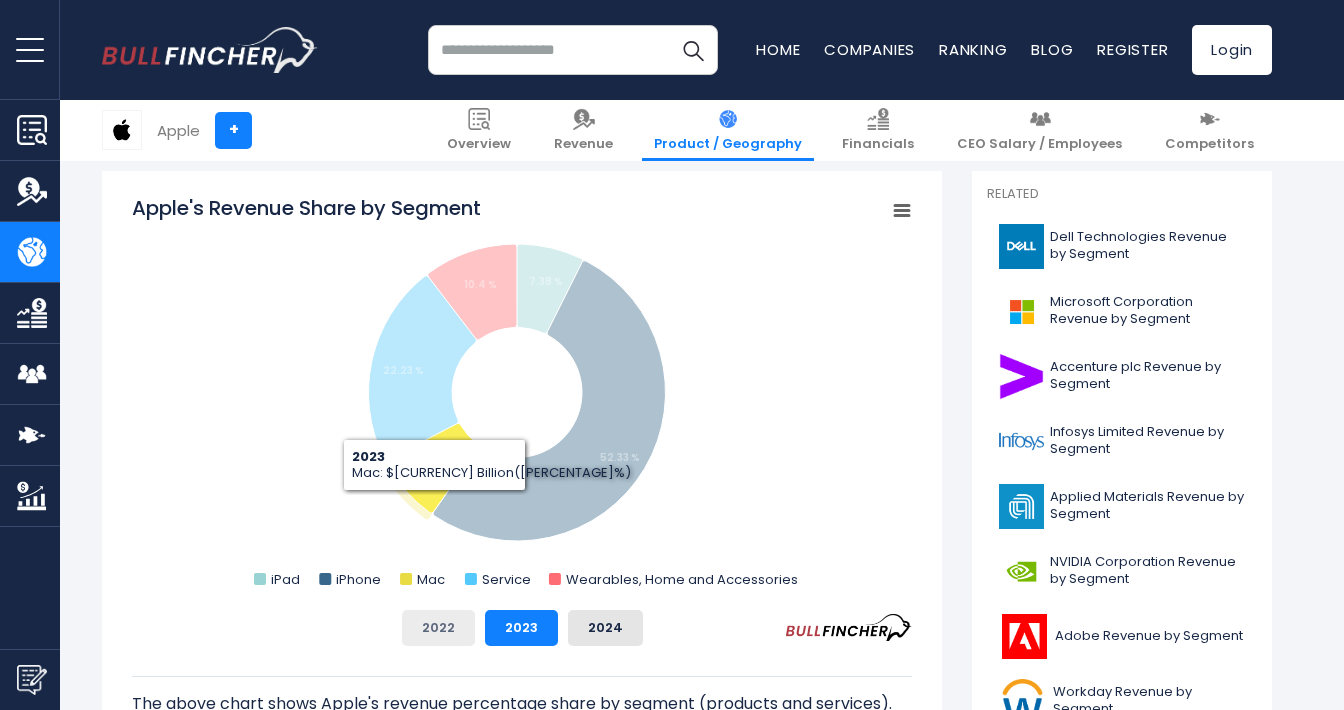 click on "2022" at bounding box center (438, 628) 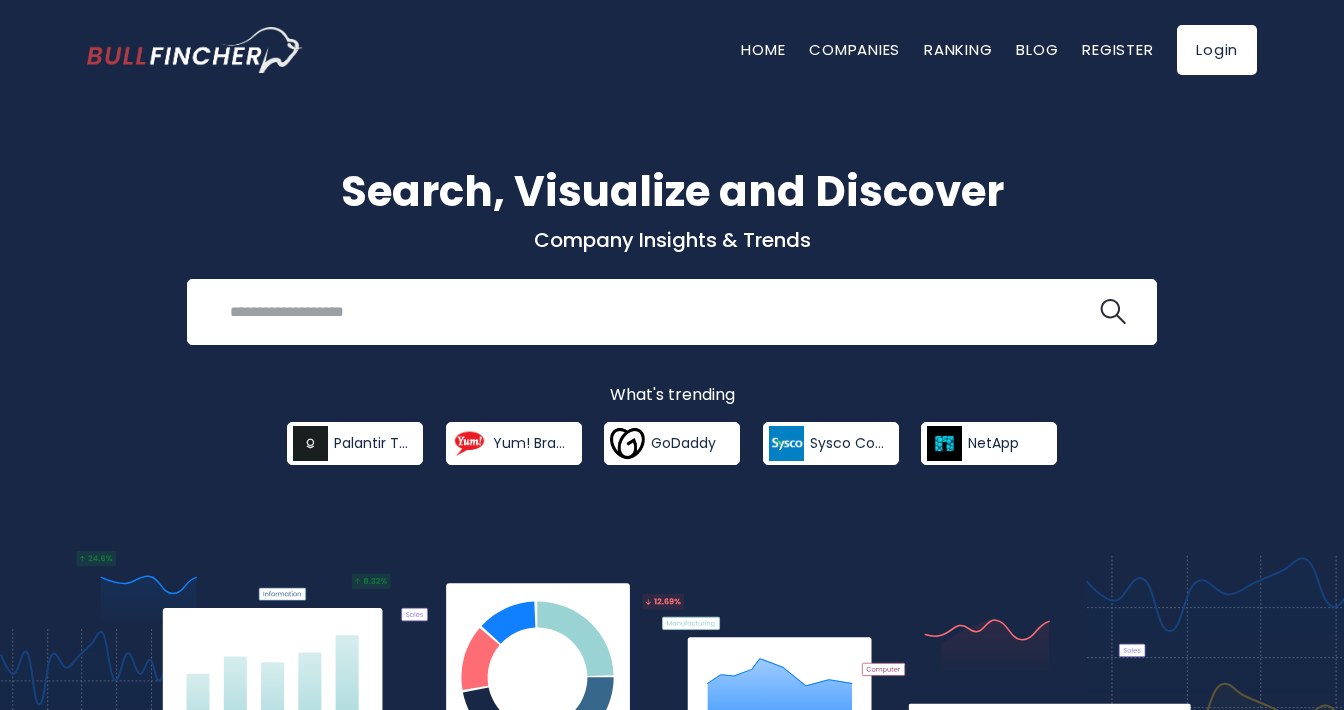 scroll, scrollTop: 0, scrollLeft: 0, axis: both 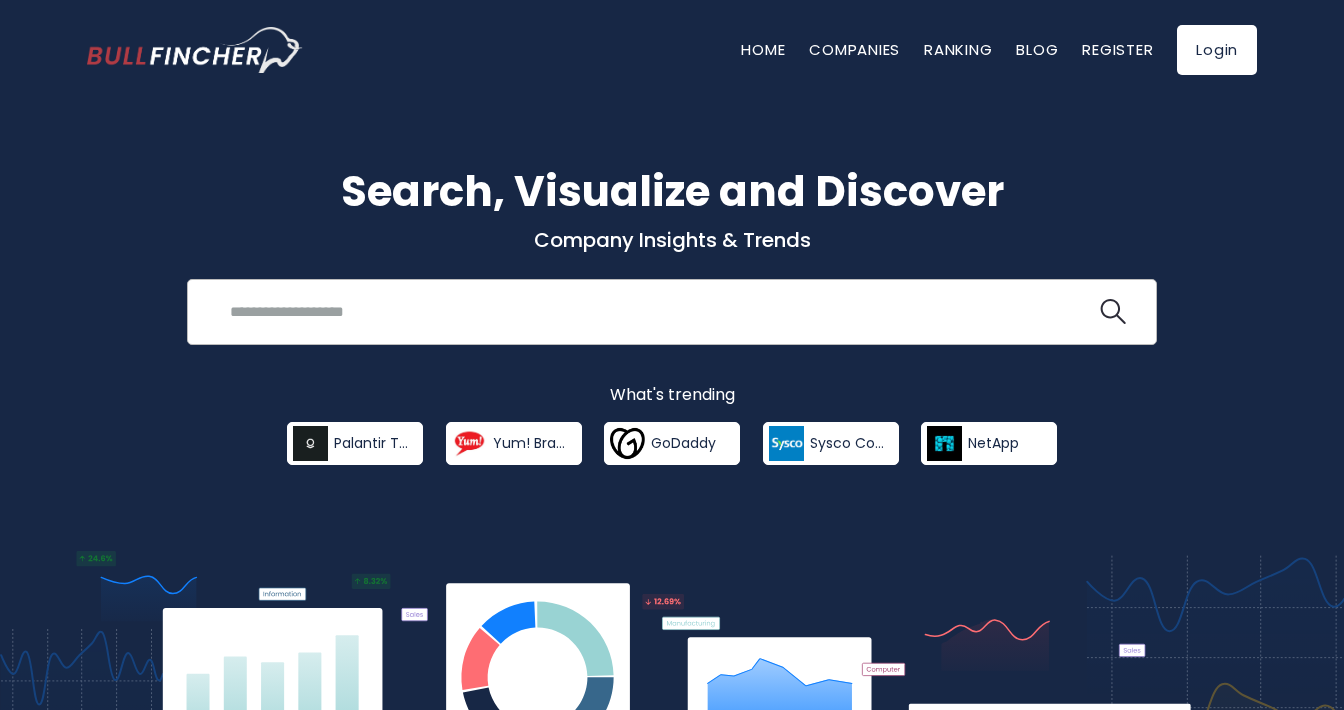 click at bounding box center (657, 311) 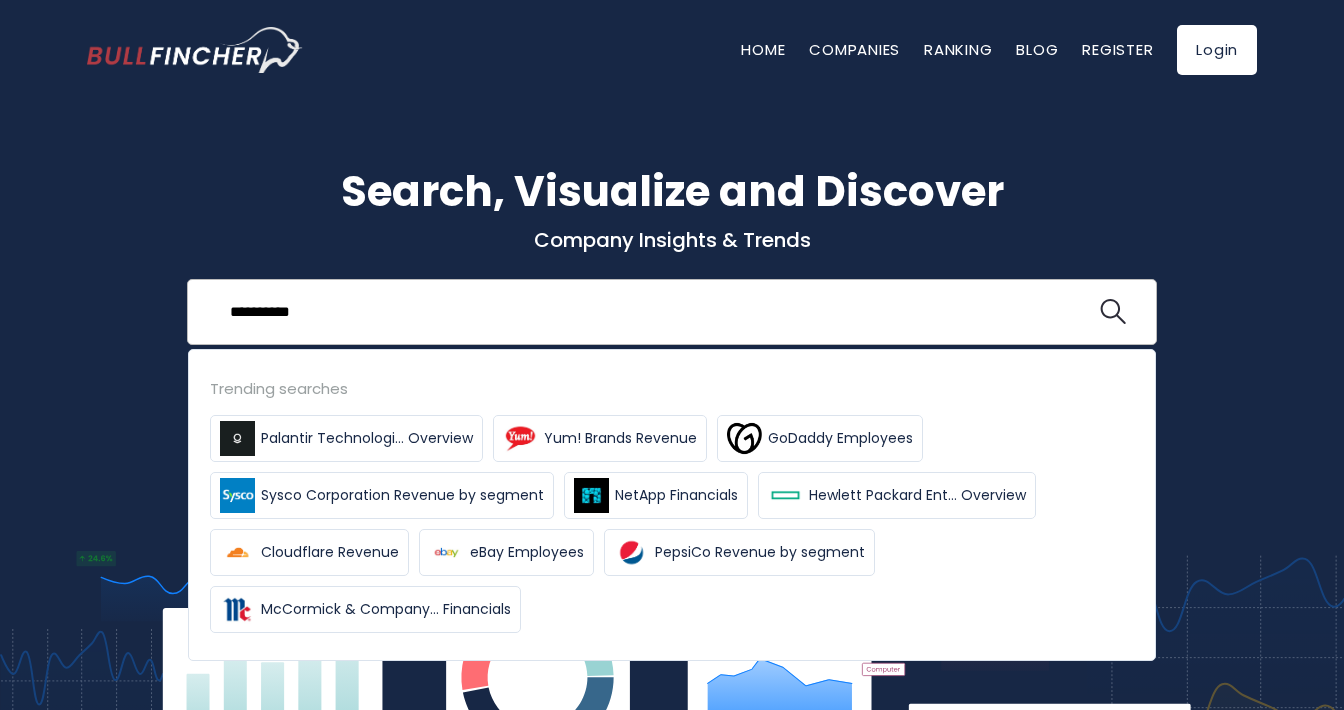 type on "*********" 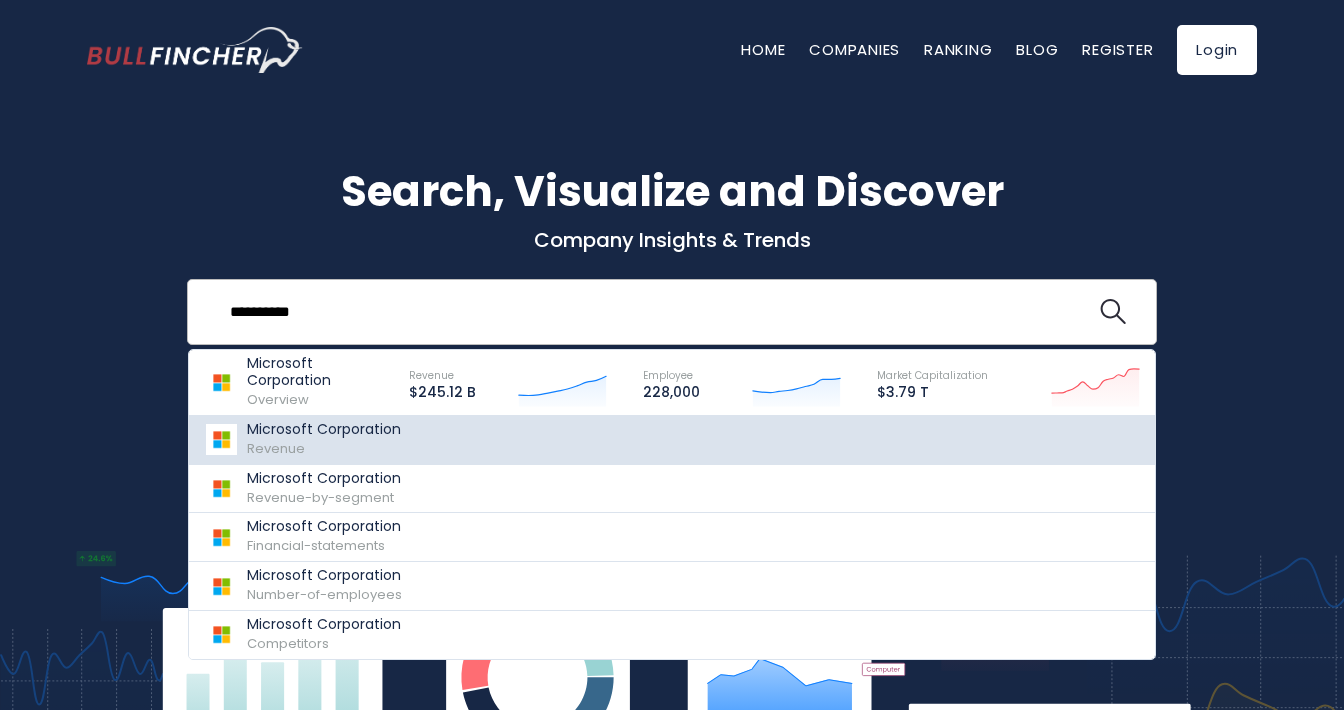 click on "Microsoft Corporation
Revenue" at bounding box center [324, 440] 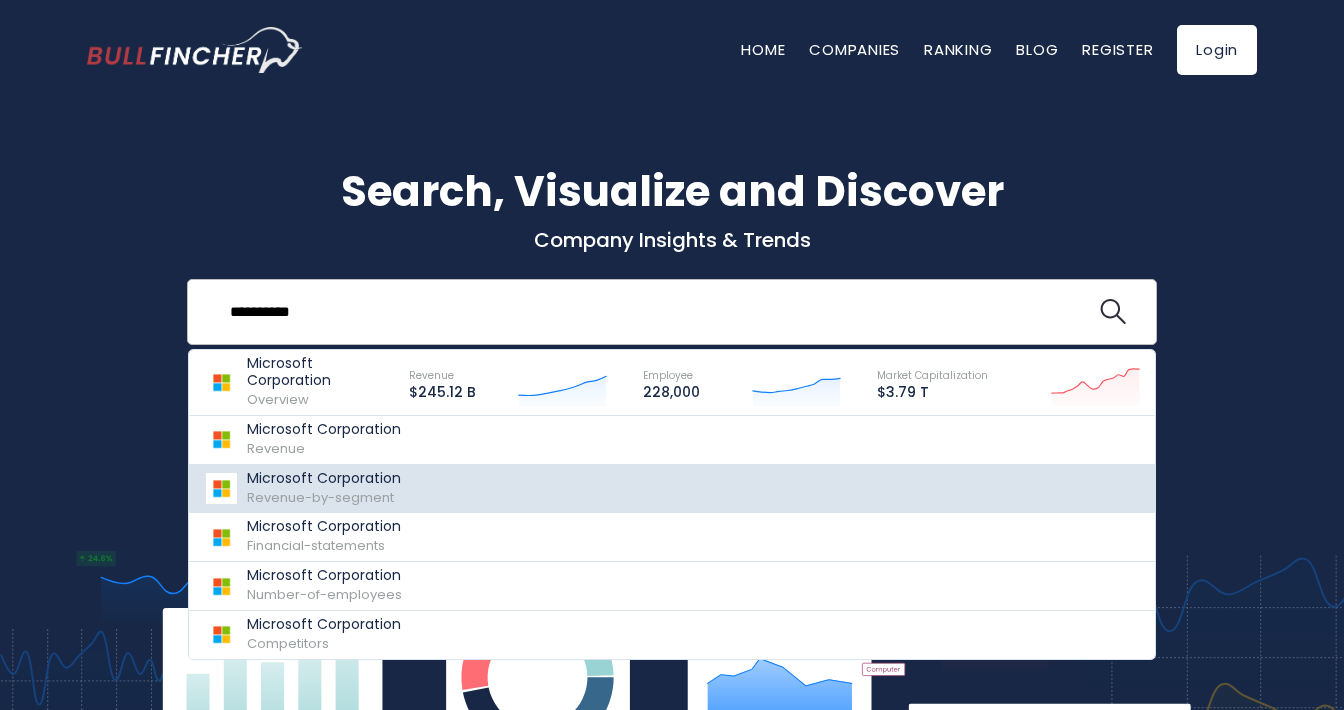 click on "Microsoft Corporation
Revenue-by-segment" at bounding box center (672, 489) 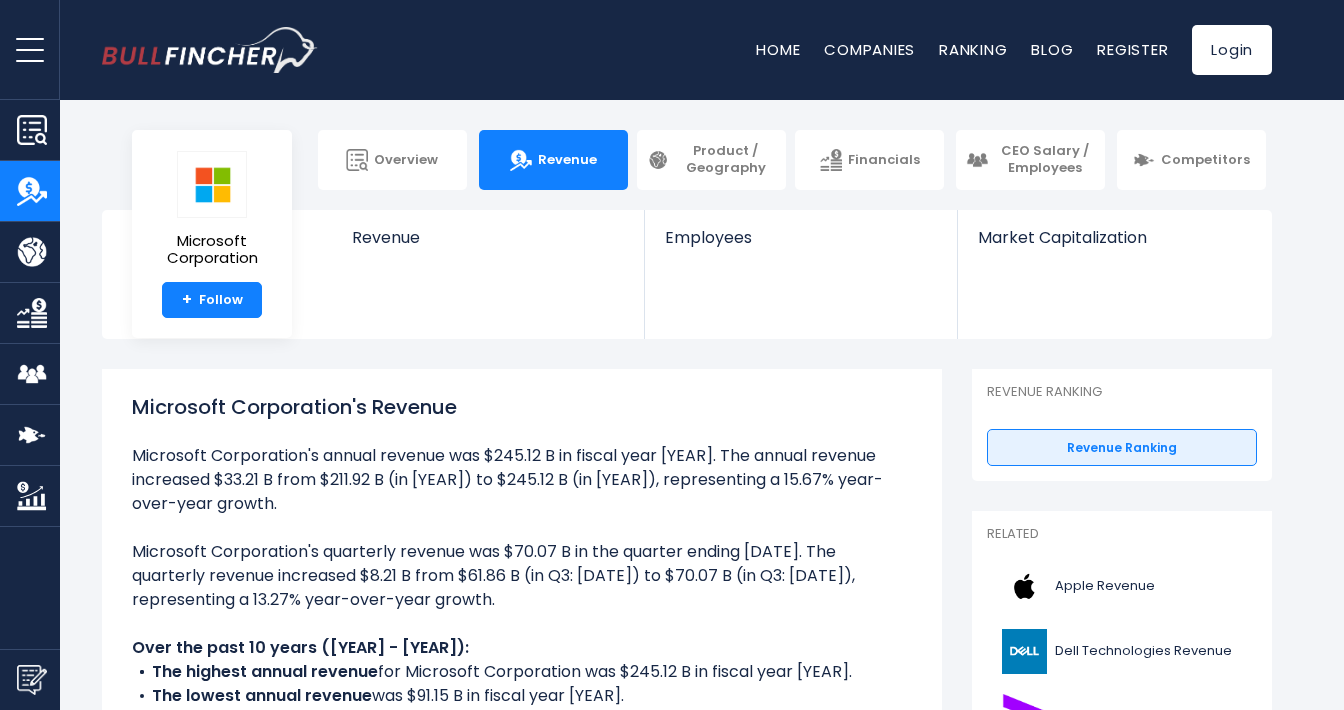 scroll, scrollTop: 0, scrollLeft: 0, axis: both 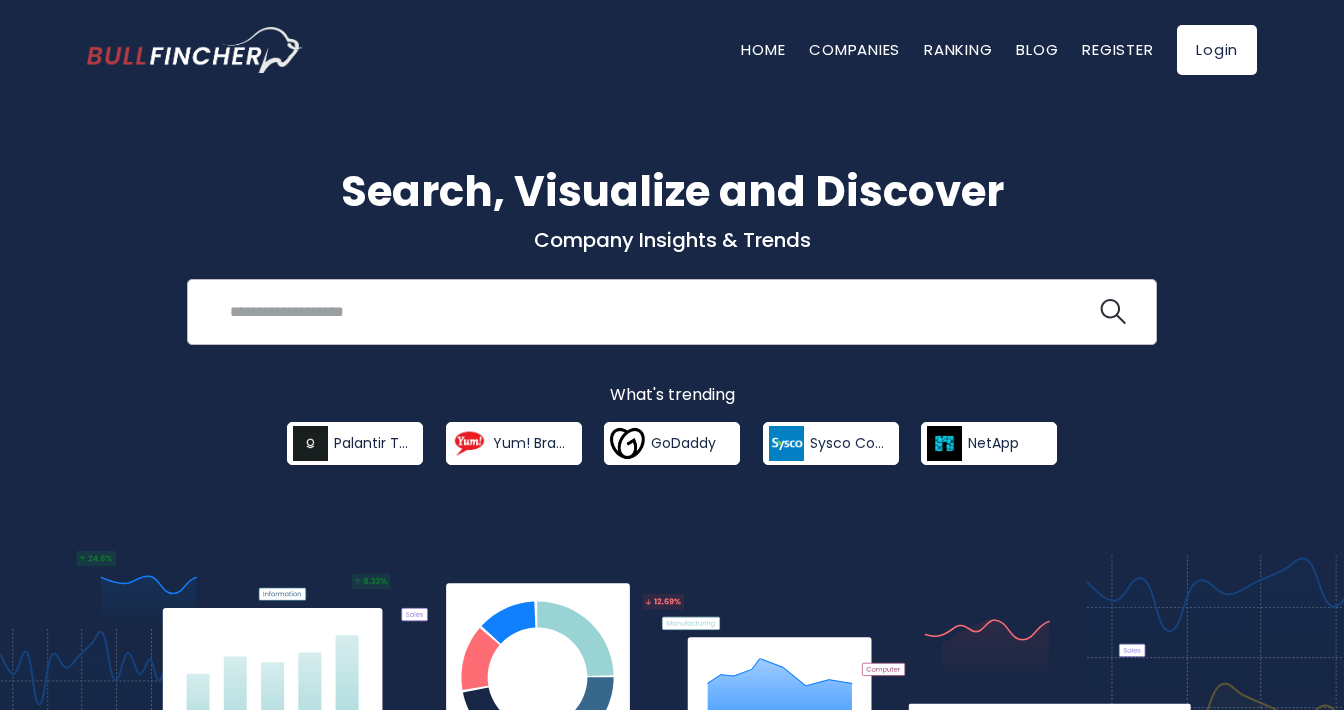 click at bounding box center [657, 311] 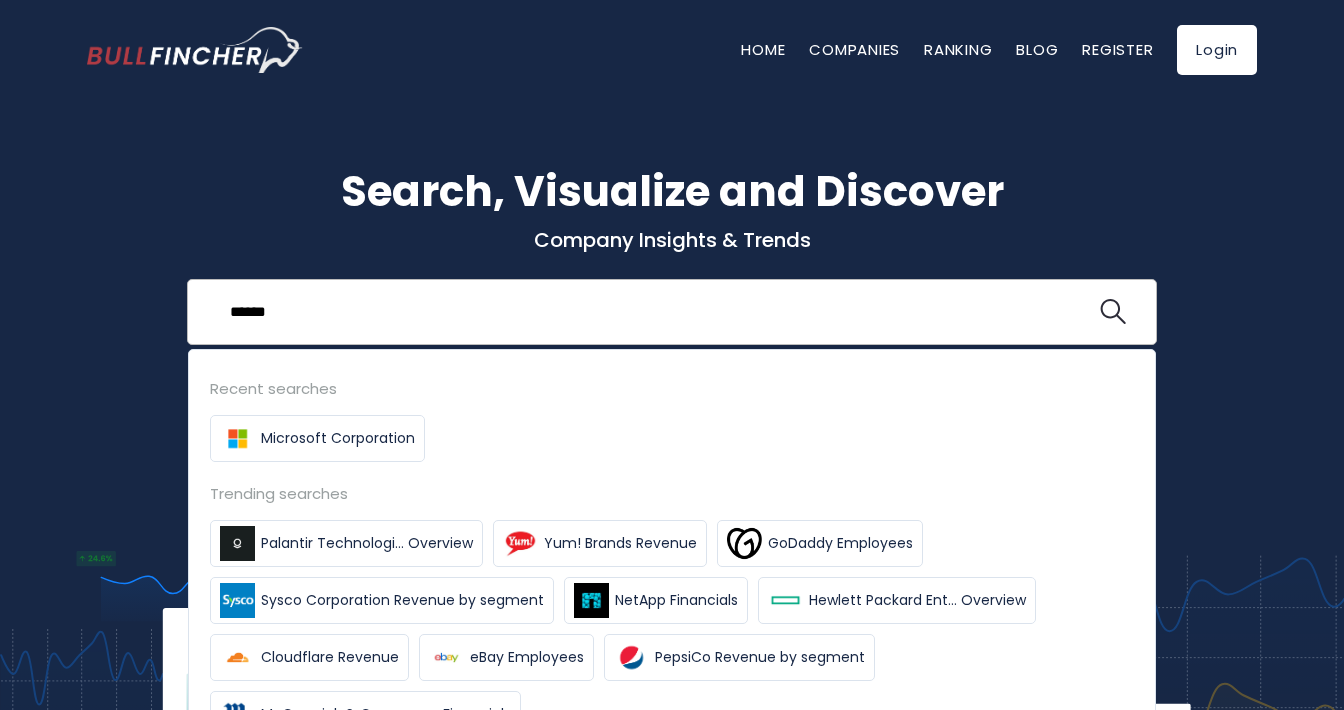 click at bounding box center [1113, 312] 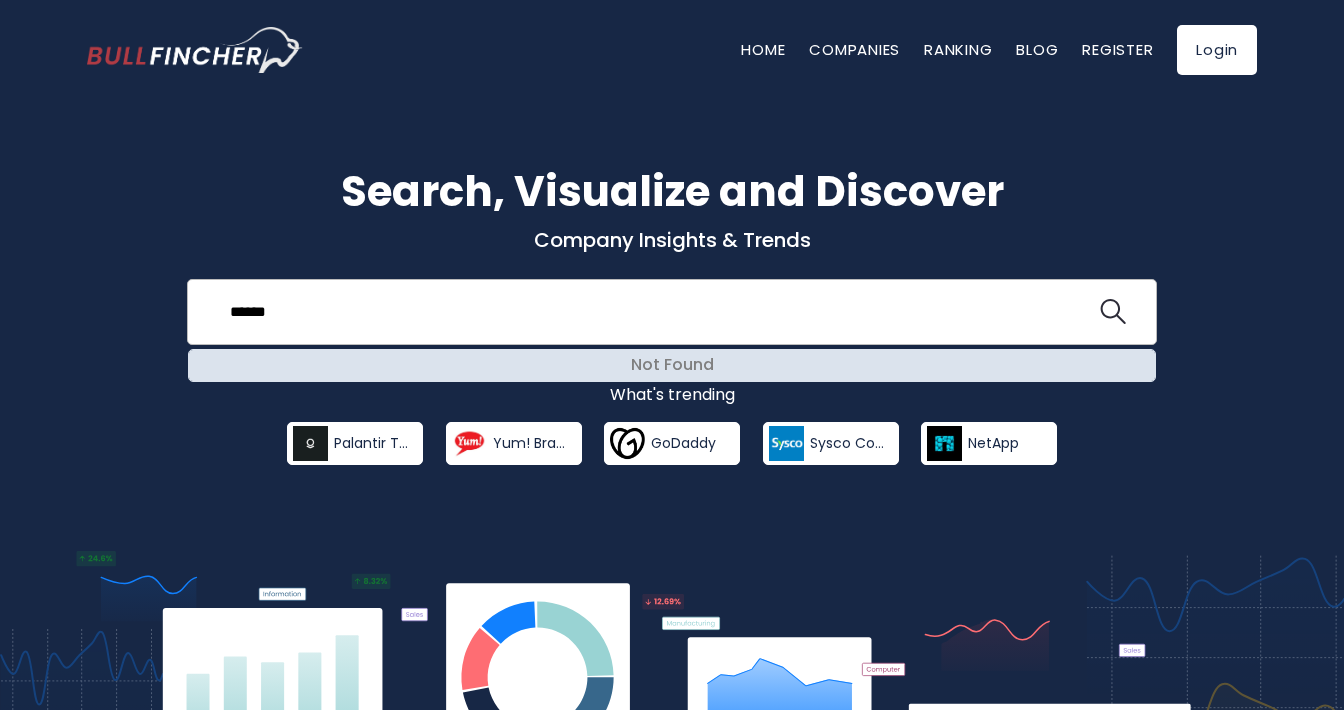 scroll, scrollTop: 13, scrollLeft: 0, axis: vertical 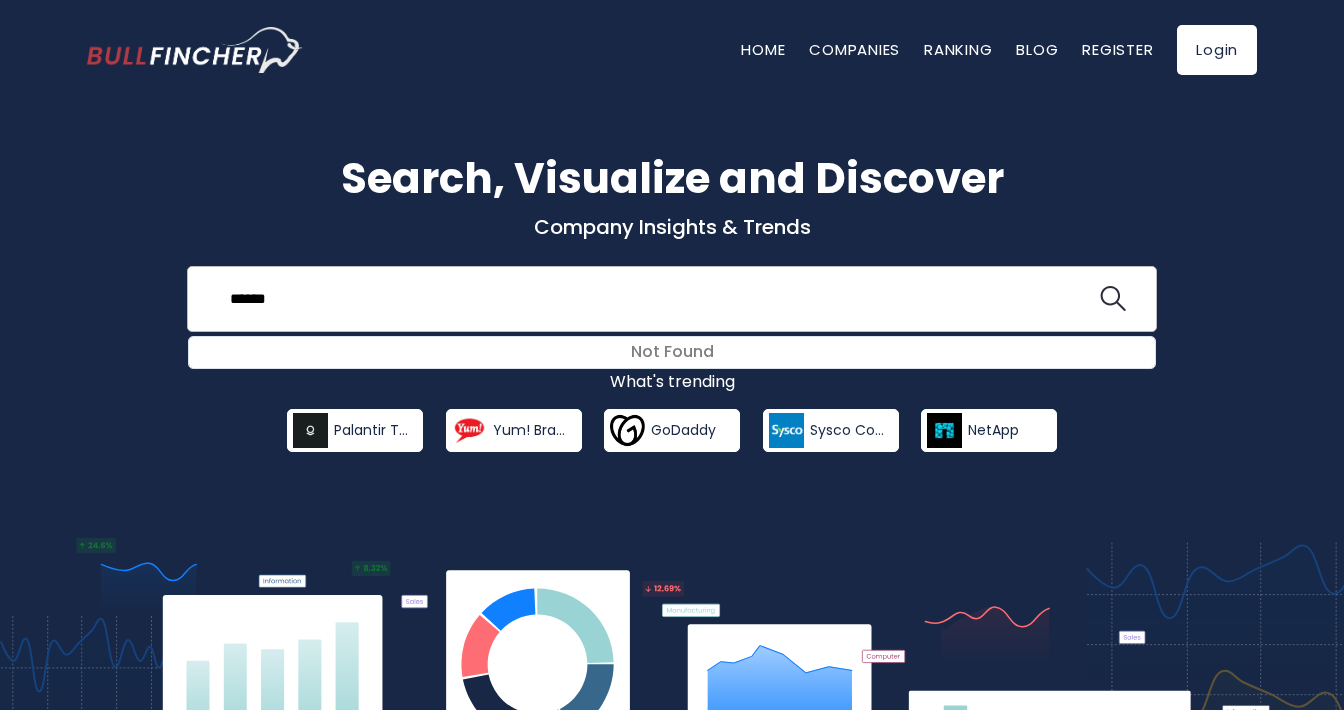 click on "******" at bounding box center (657, 298) 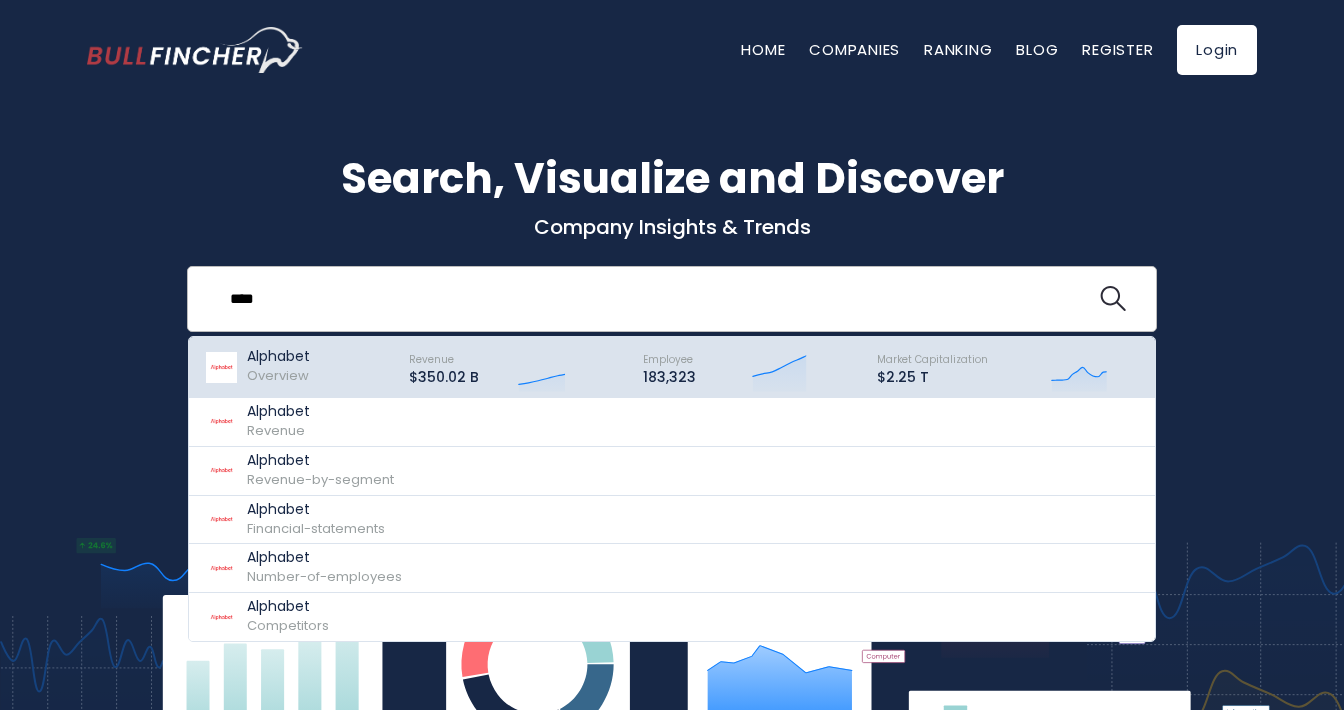 type on "****" 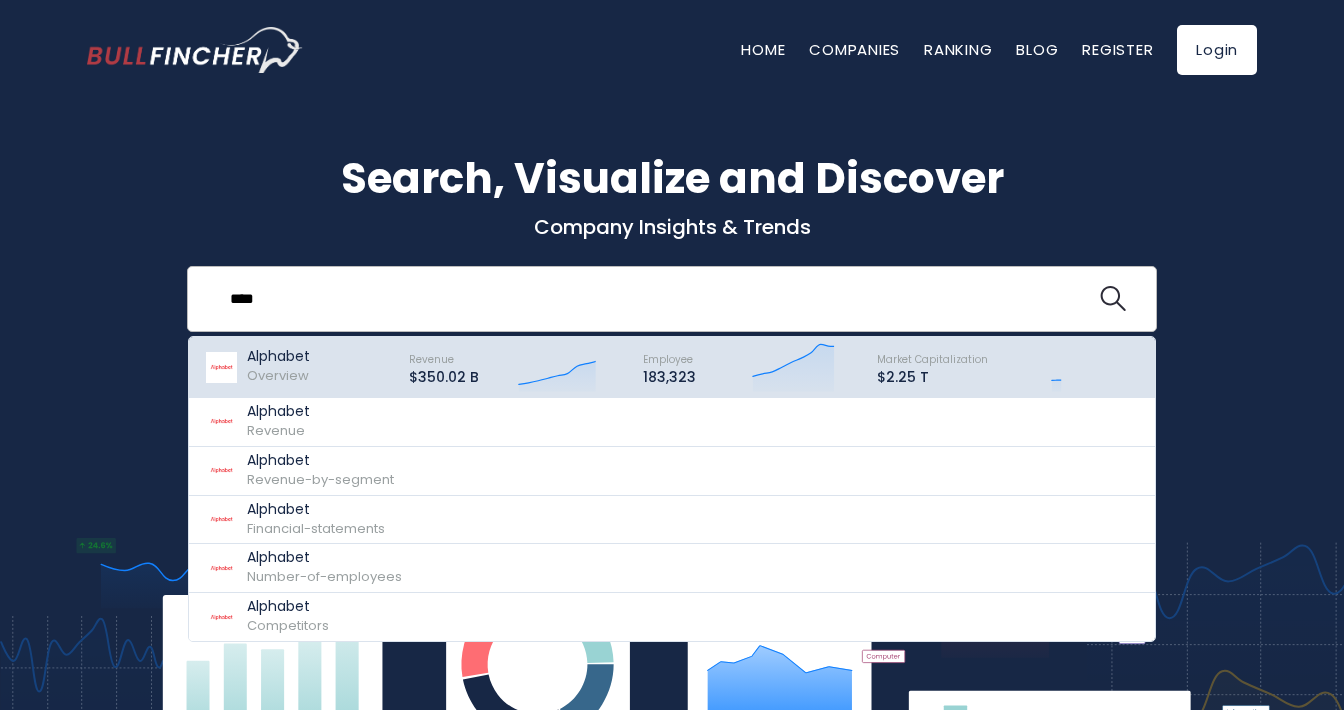 click on "Alphabet
Overview" at bounding box center [297, 367] 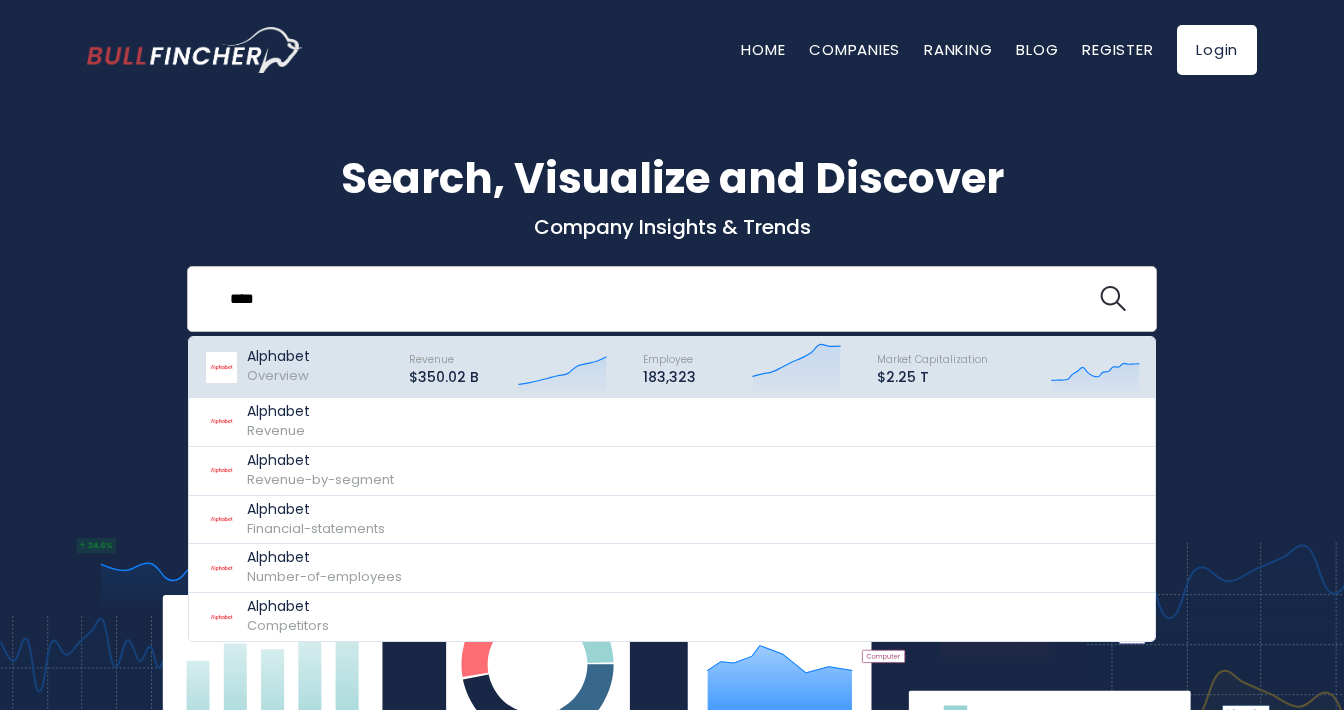 click on "Overview" at bounding box center (278, 375) 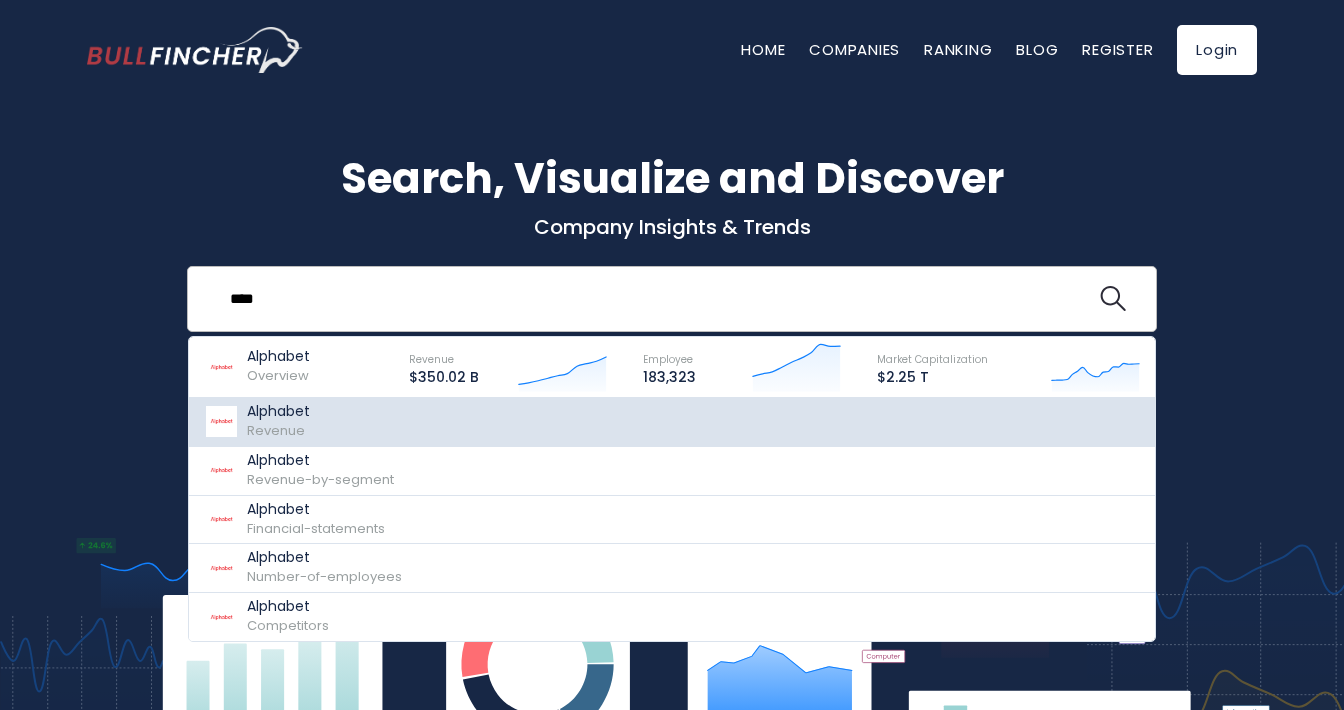 click on "Alphabet
Revenue" at bounding box center (672, 422) 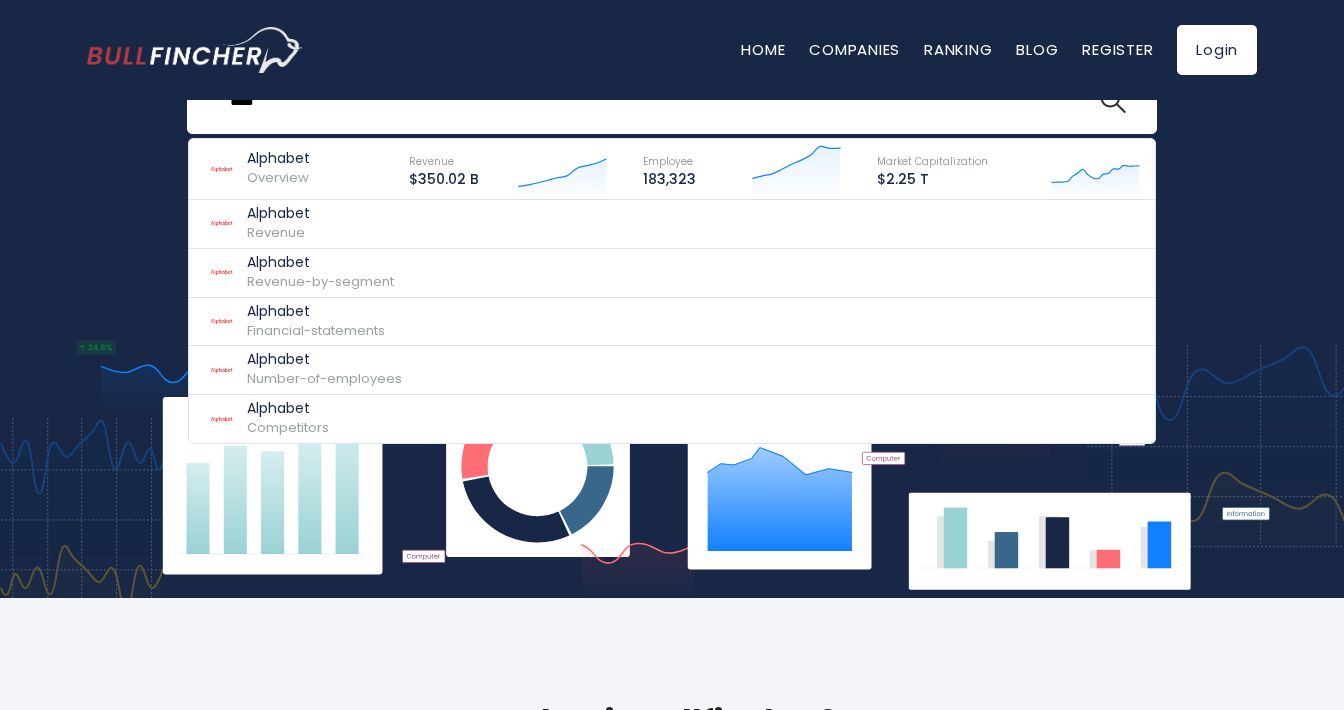 scroll, scrollTop: 216, scrollLeft: 0, axis: vertical 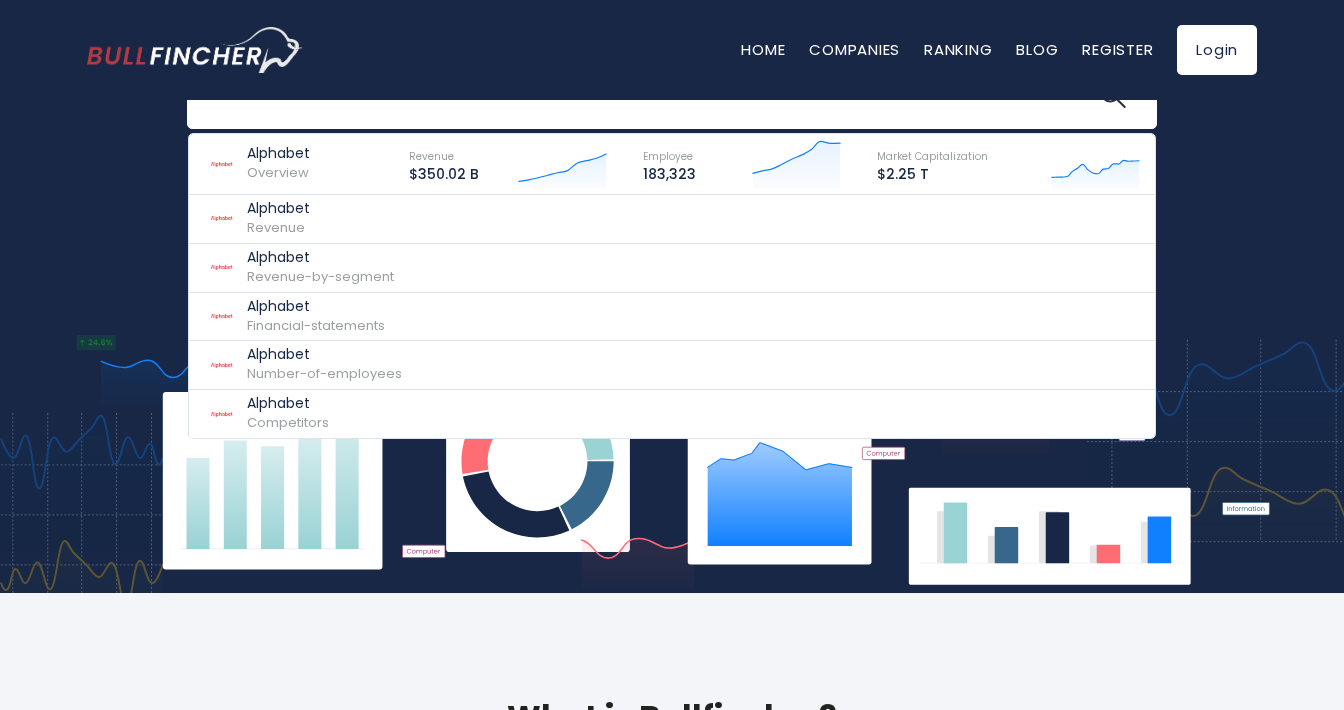 click at bounding box center [672, 464] 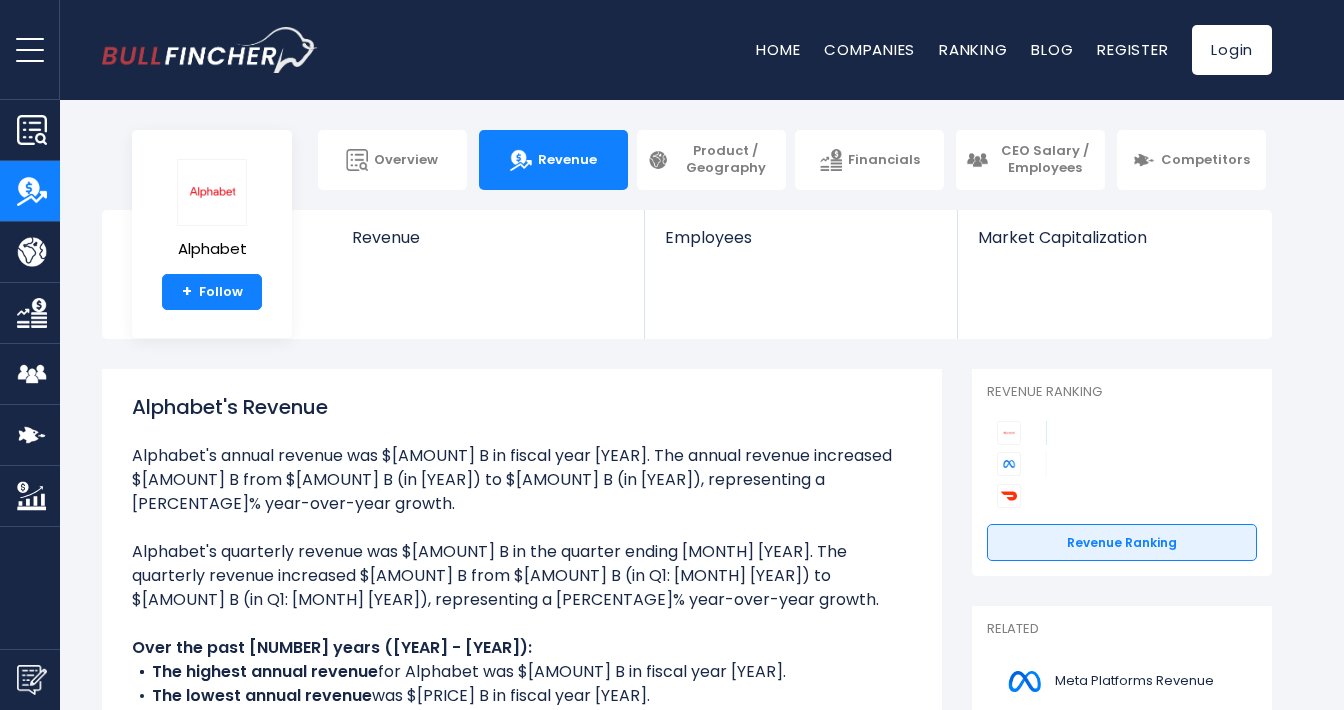 scroll, scrollTop: 0, scrollLeft: 0, axis: both 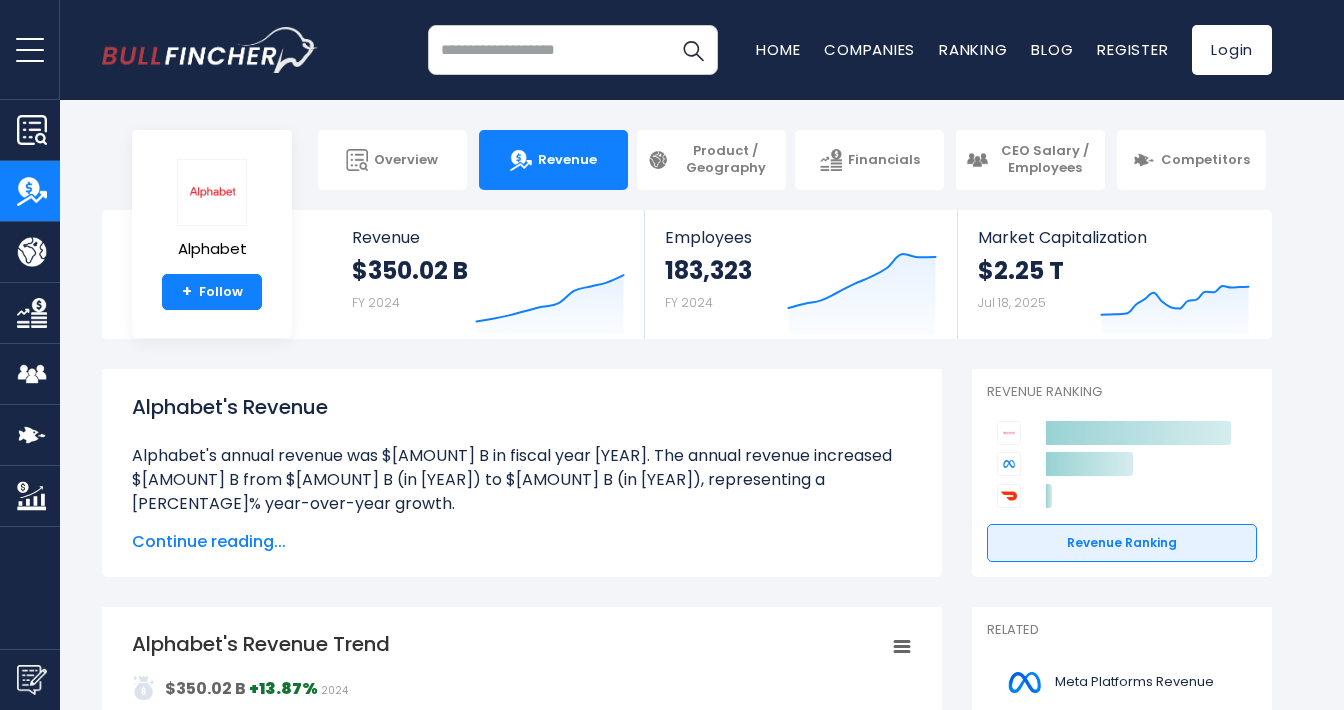 click on "Revenue" at bounding box center (567, 160) 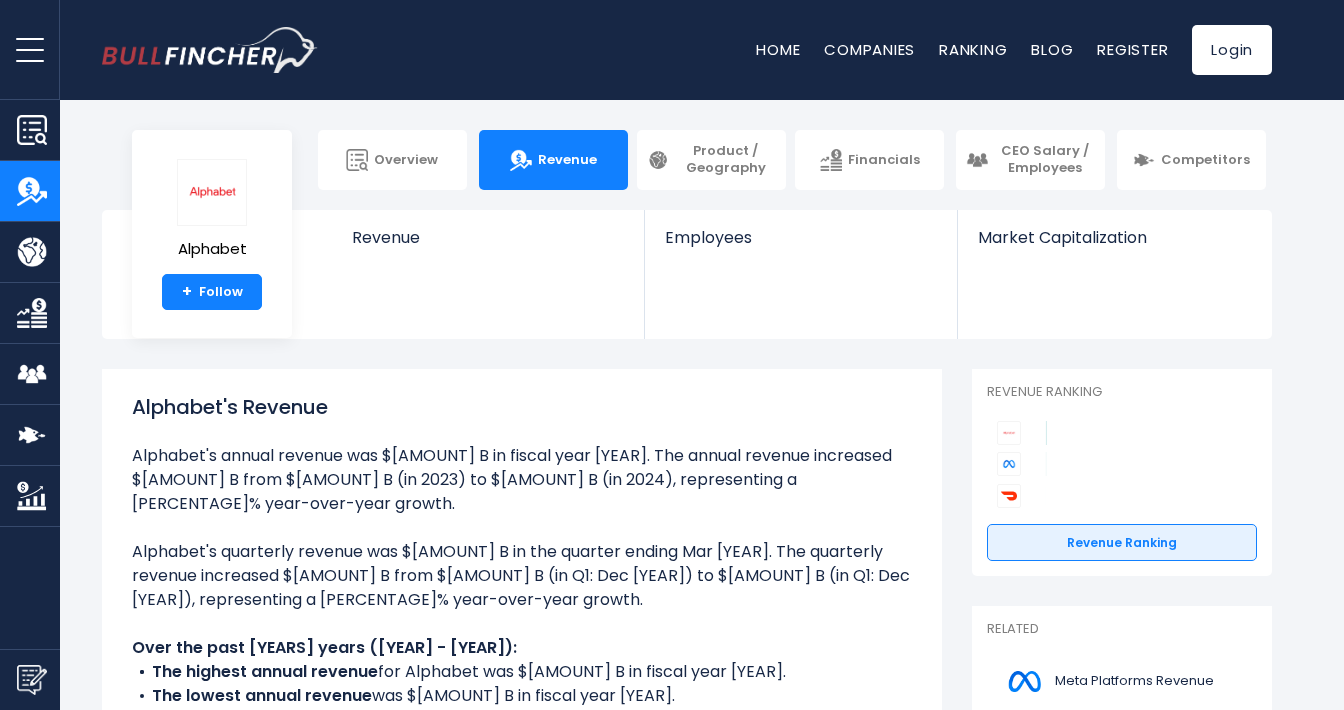 scroll, scrollTop: 0, scrollLeft: 0, axis: both 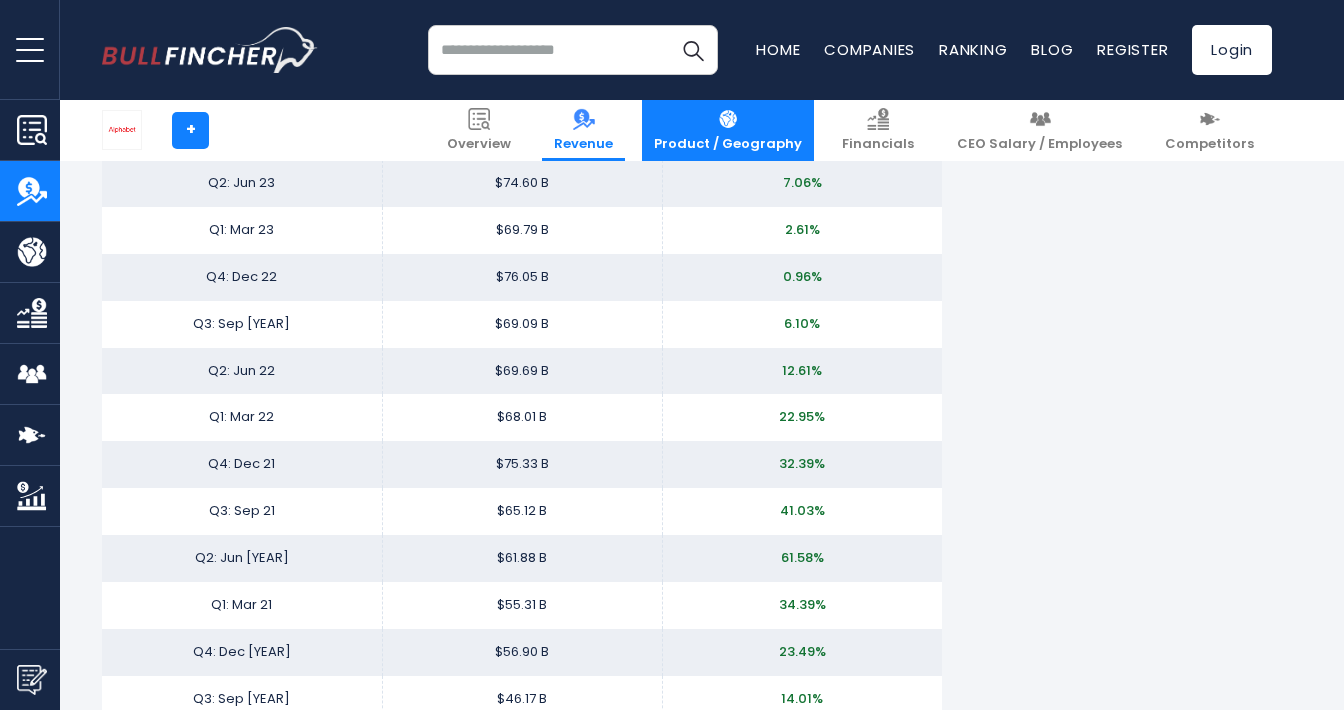 click on "Product / Geography" at bounding box center [728, 144] 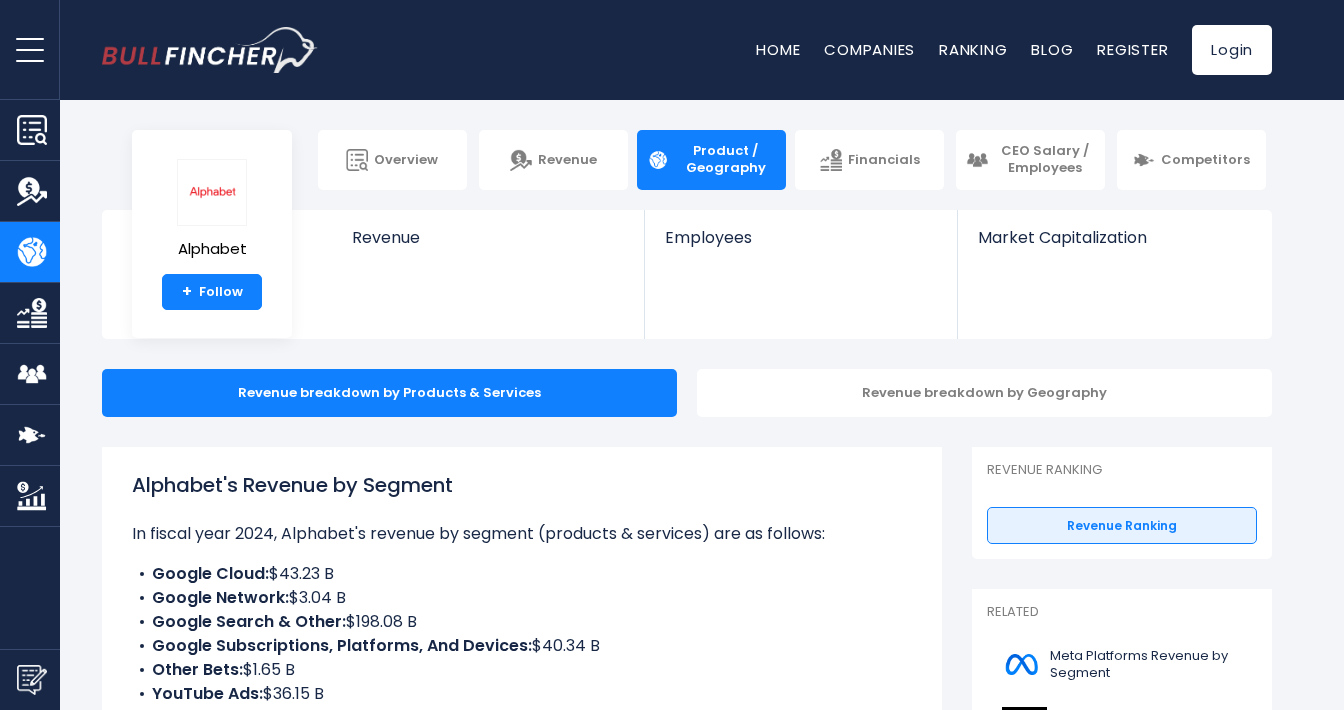 scroll, scrollTop: 0, scrollLeft: 0, axis: both 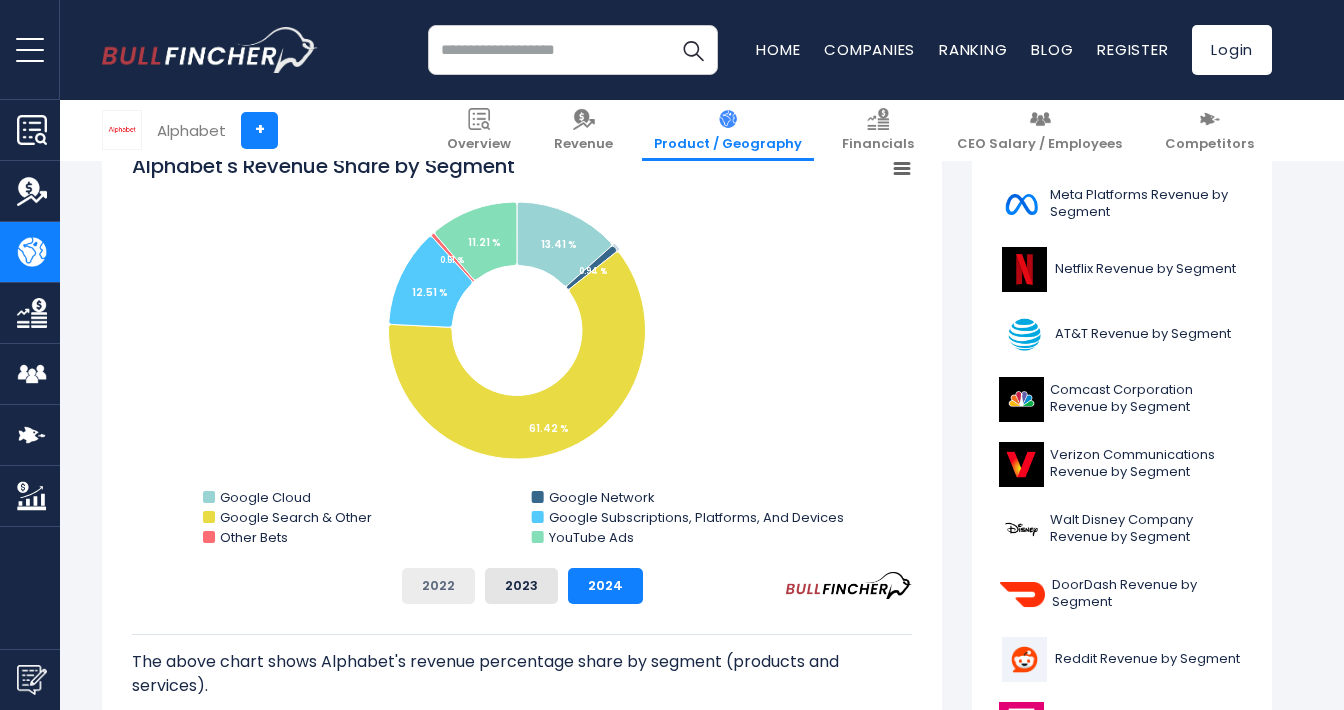click on "2022" at bounding box center (438, 586) 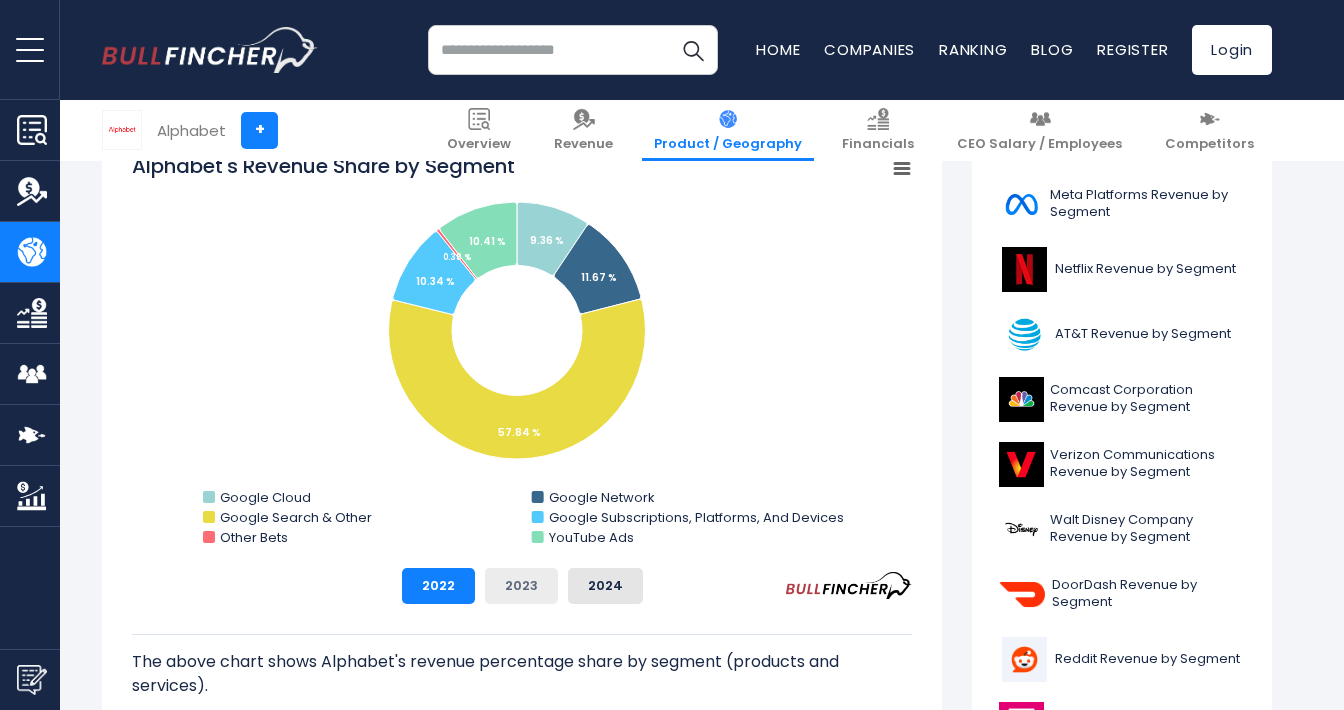click on "2023" at bounding box center [521, 586] 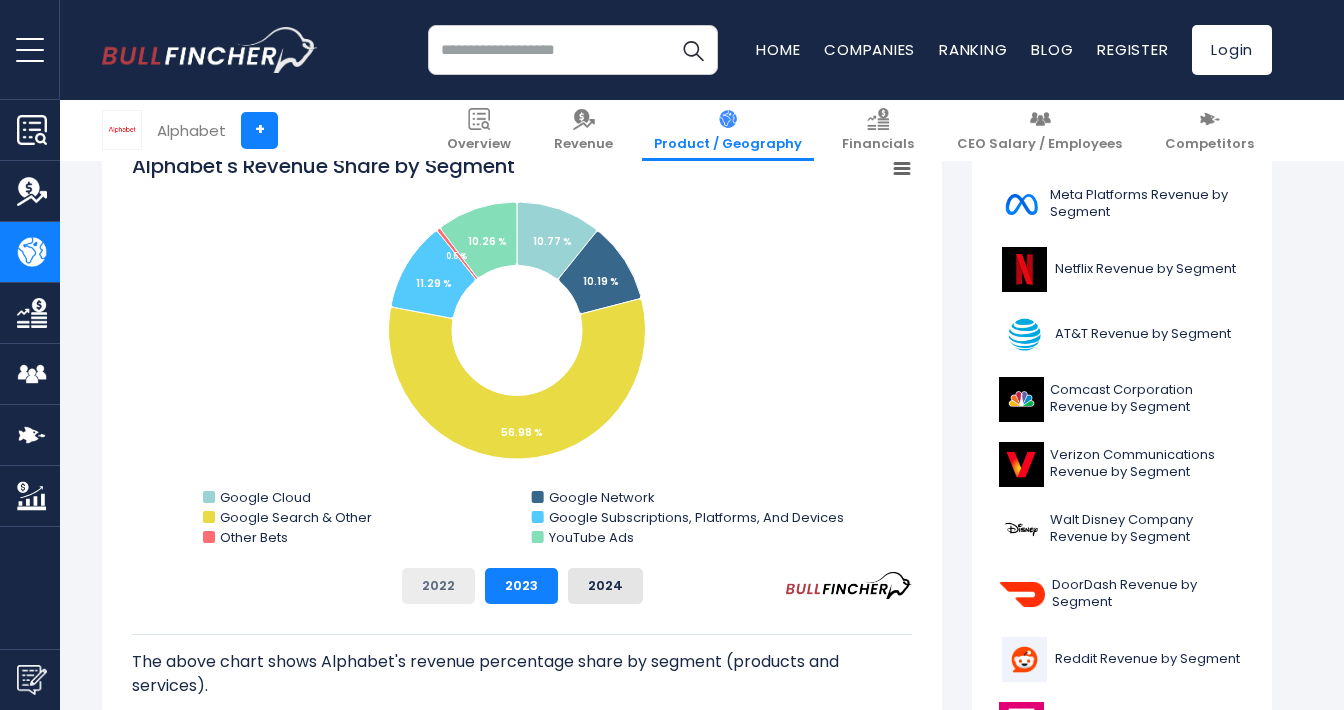 click on "2022" at bounding box center [438, 586] 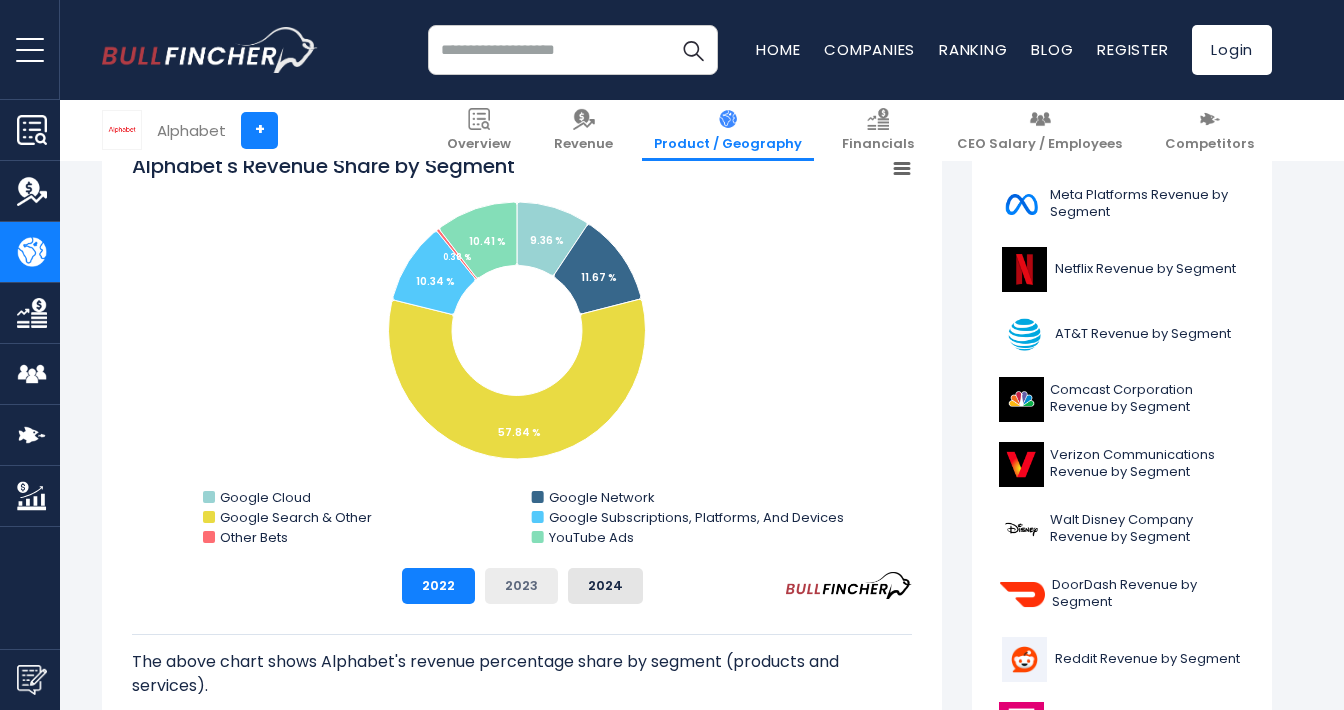 click on "2023" at bounding box center (521, 586) 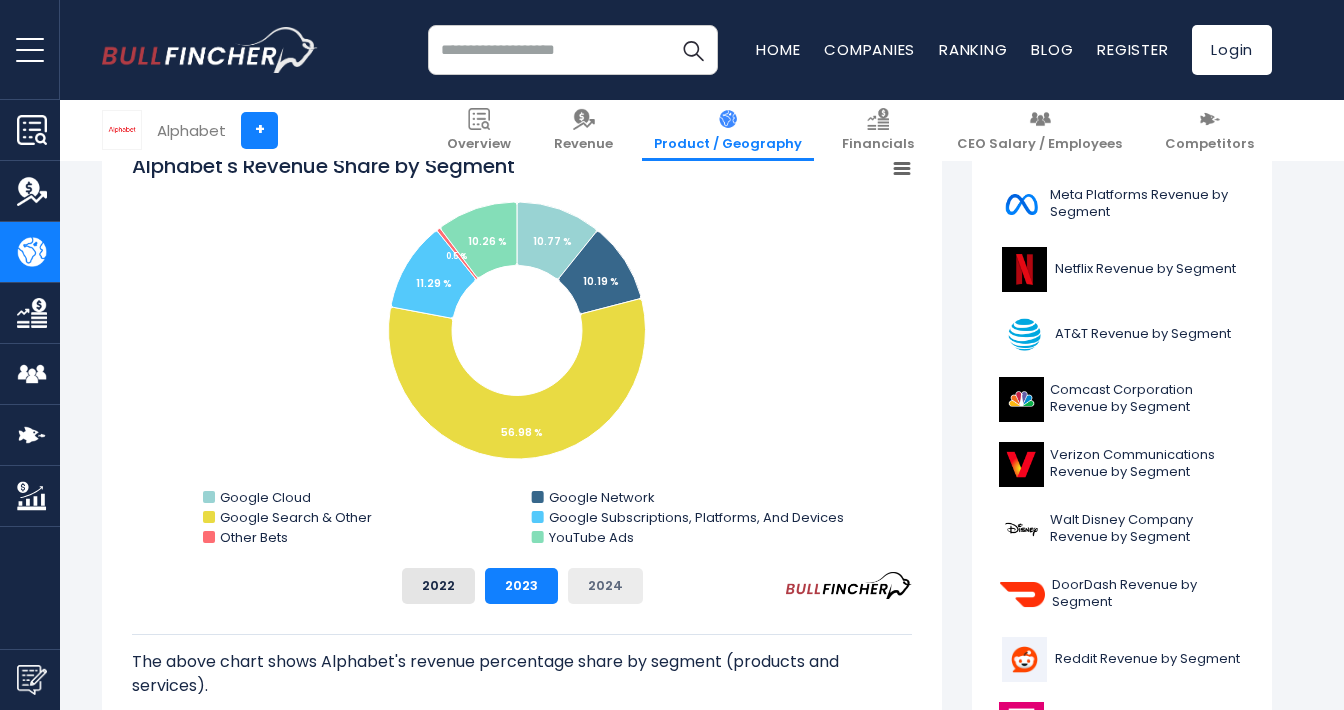 click on "2024" at bounding box center (605, 586) 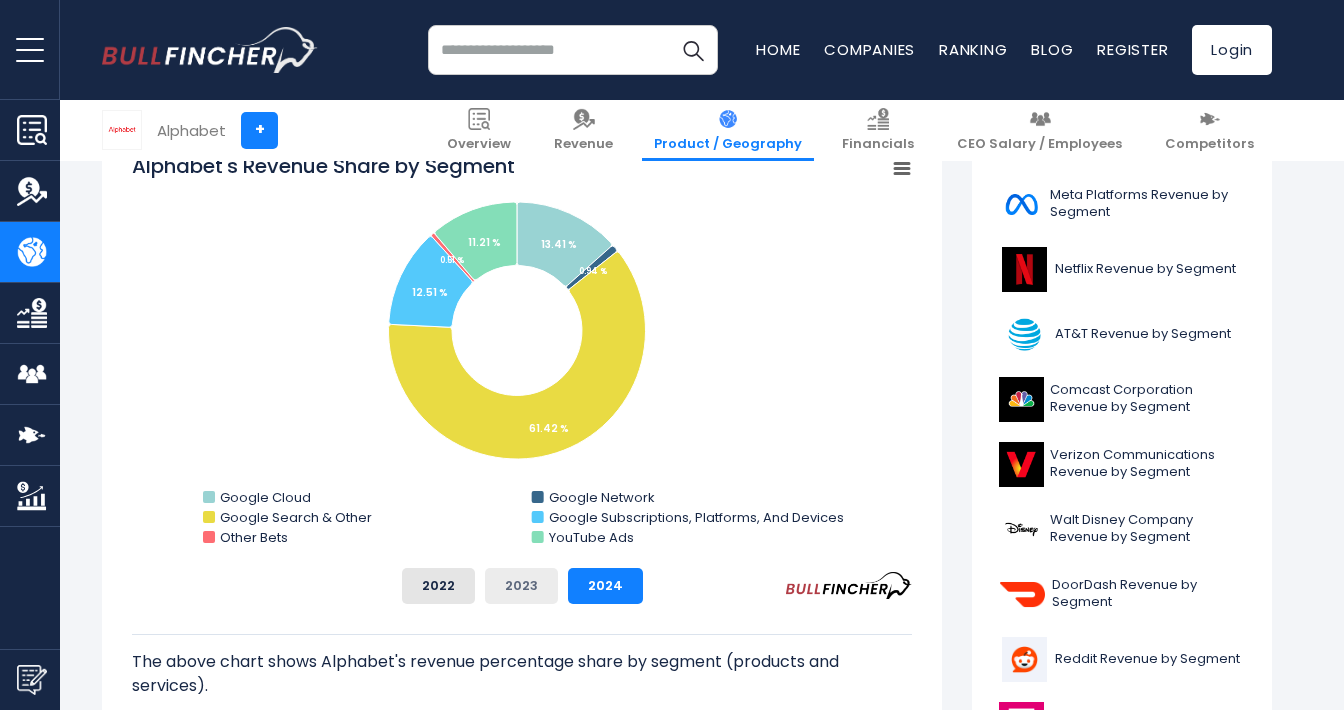 click on "2023" at bounding box center [521, 586] 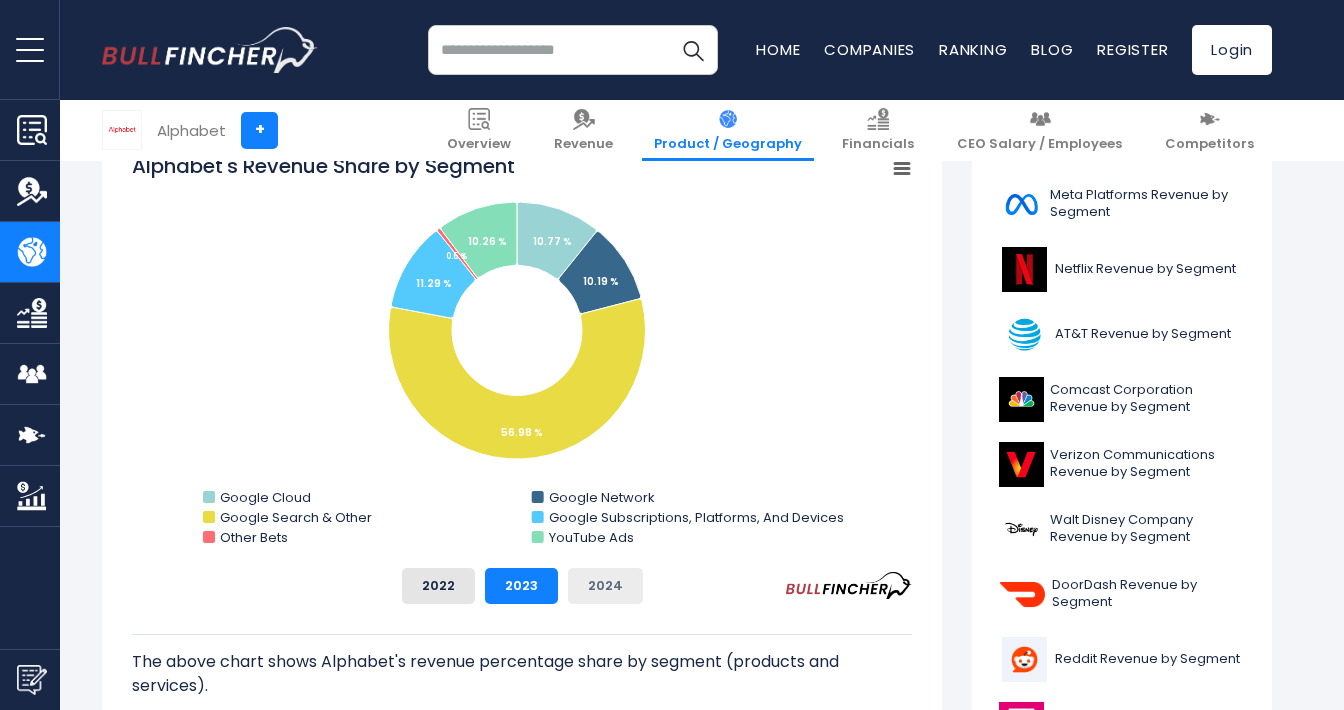 click on "2024" at bounding box center (605, 586) 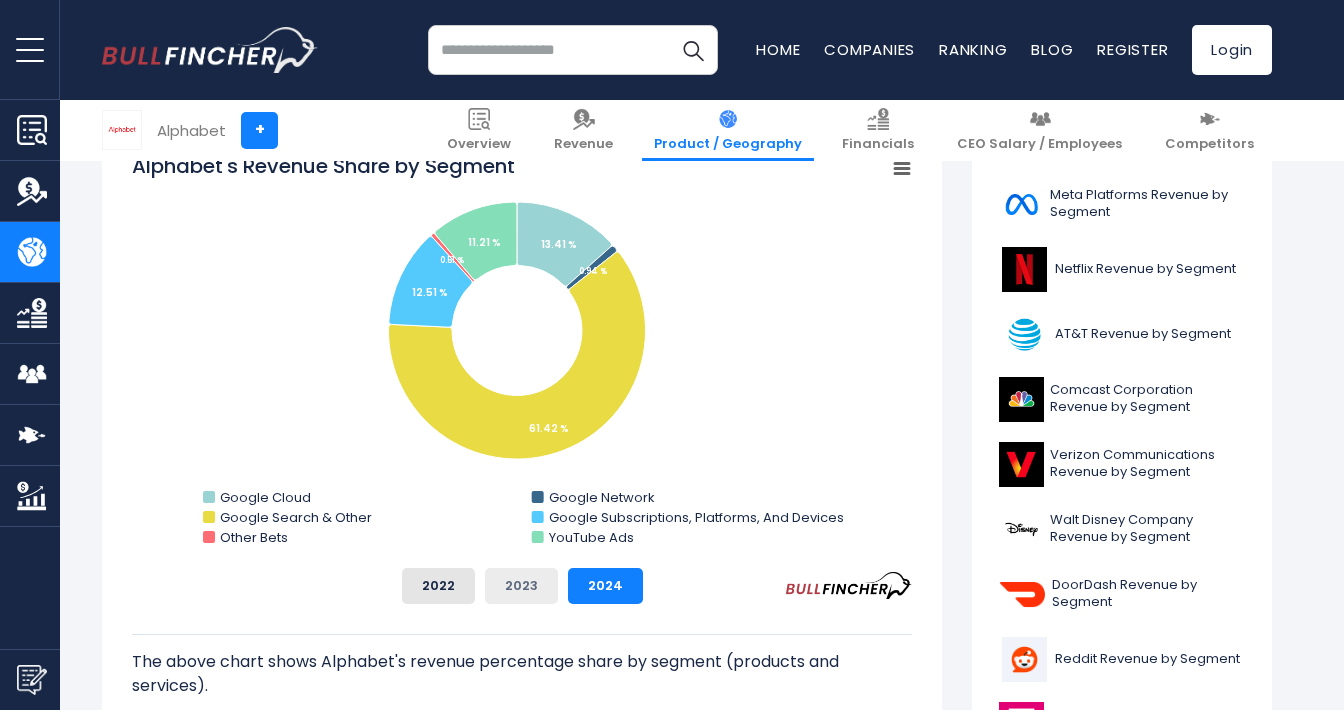 click on "2023" at bounding box center (521, 586) 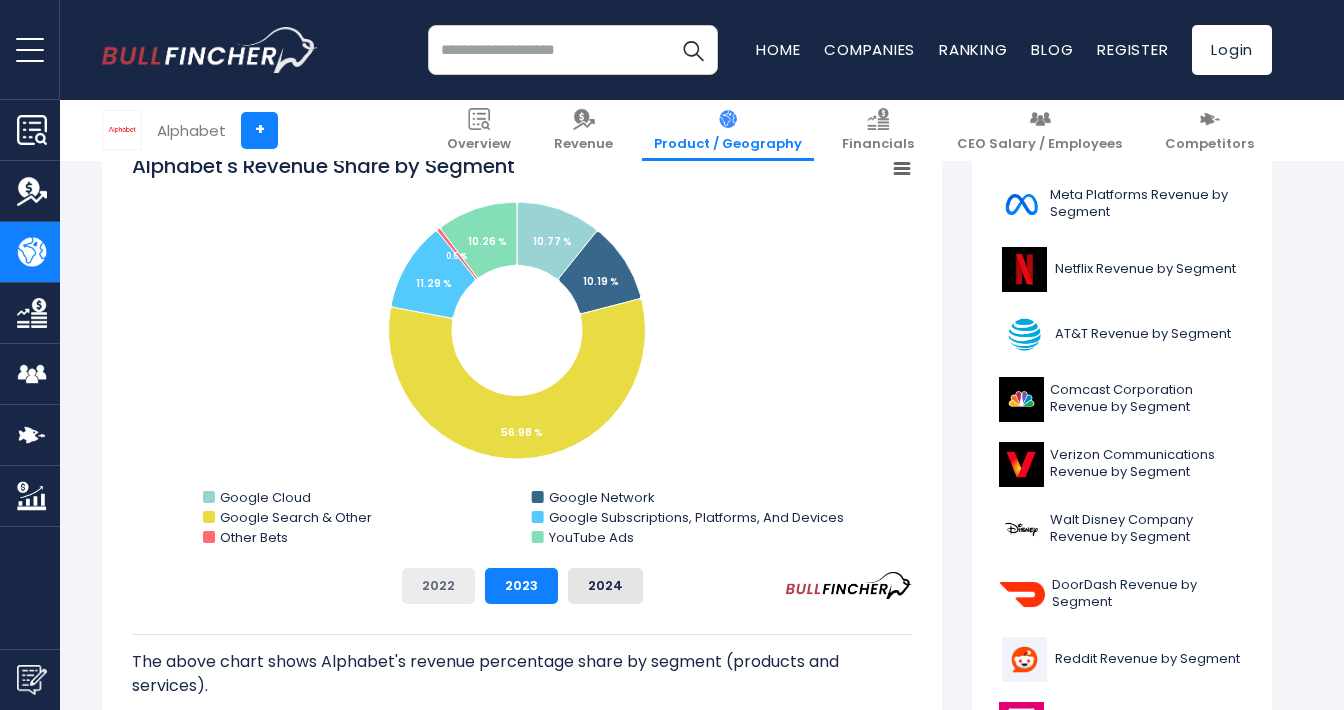 click on "2022" at bounding box center (438, 586) 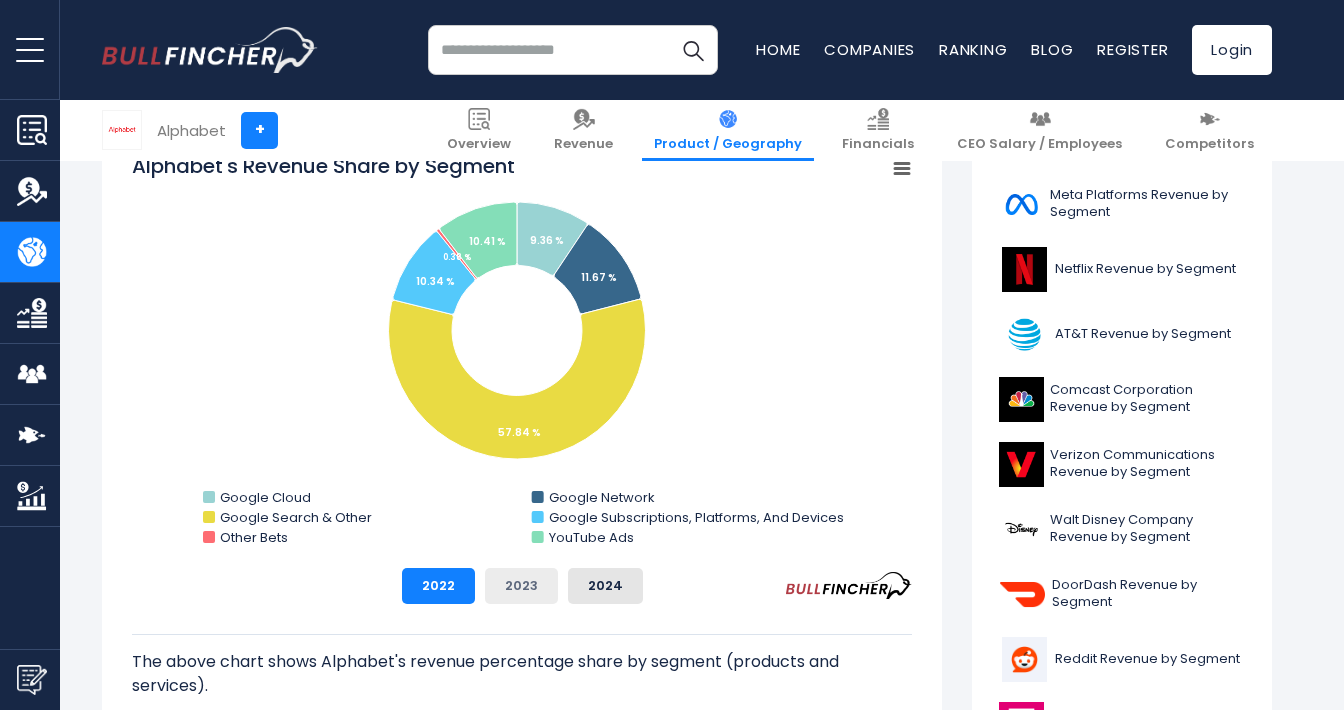 click on "2023" at bounding box center [521, 586] 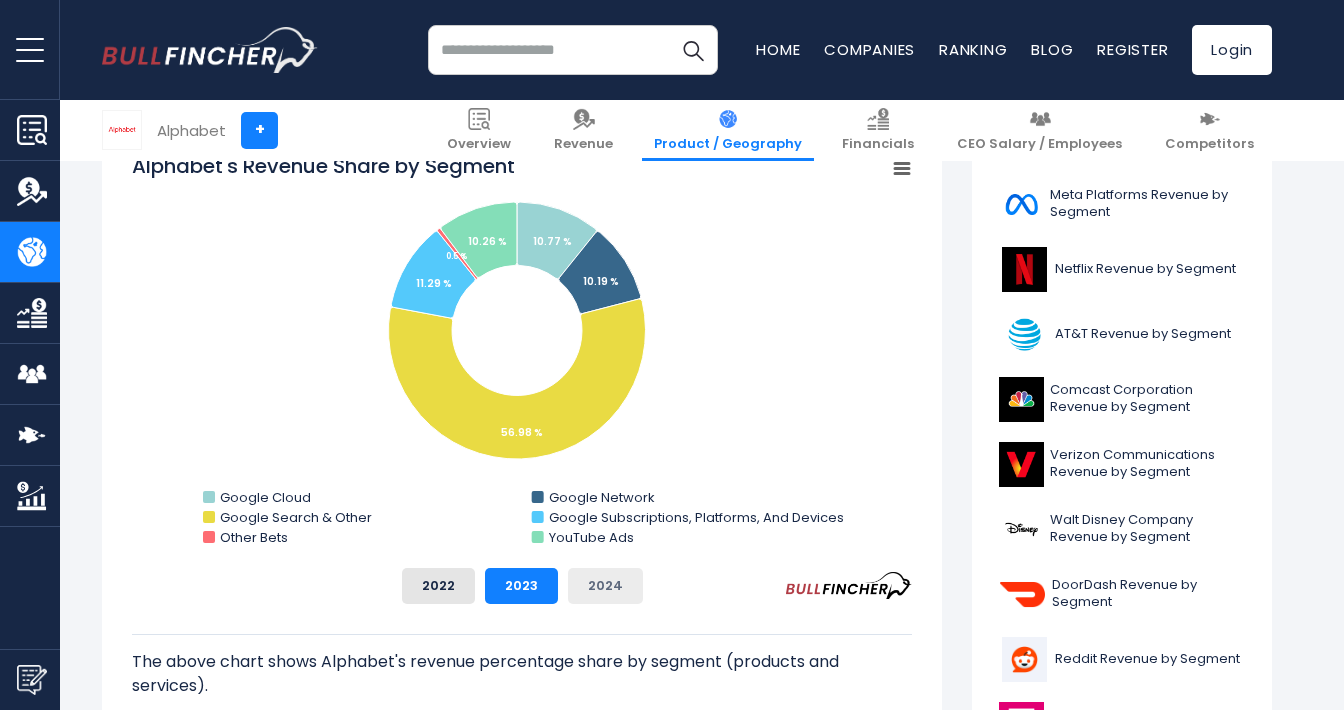 click on "2024" at bounding box center [605, 586] 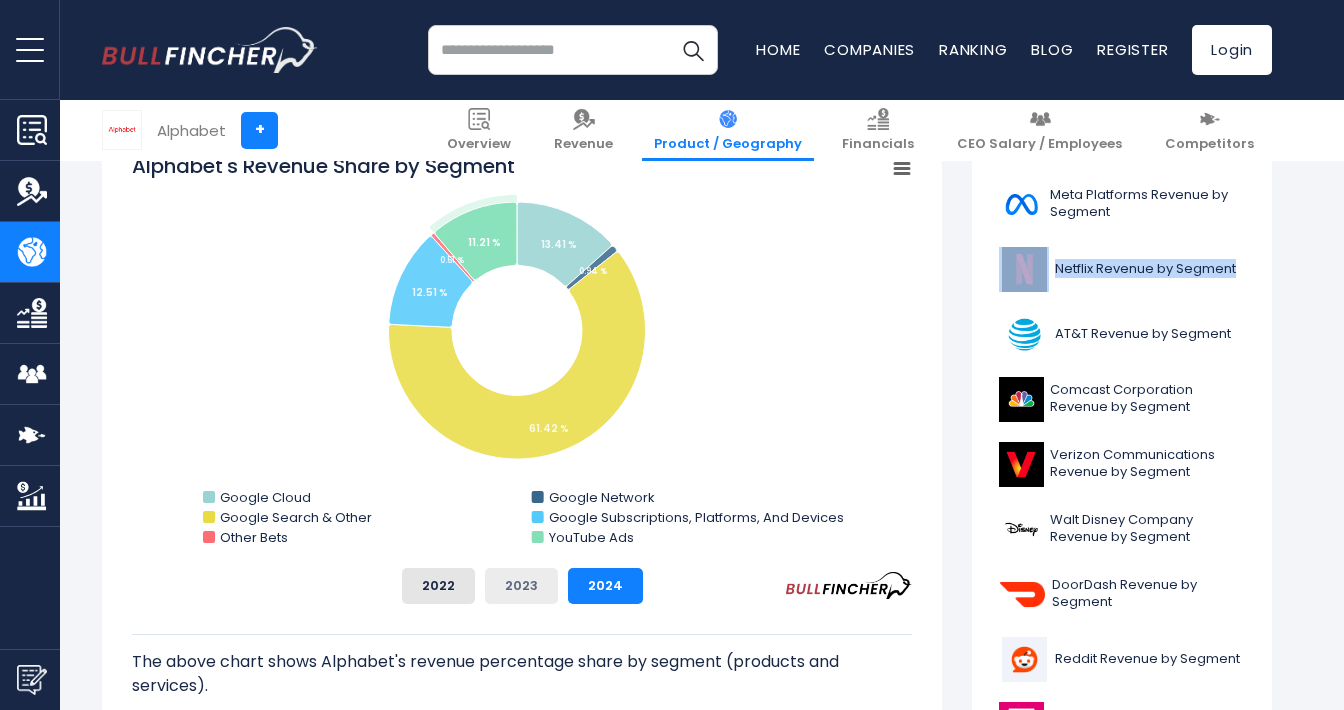 click on "2023" at bounding box center [521, 586] 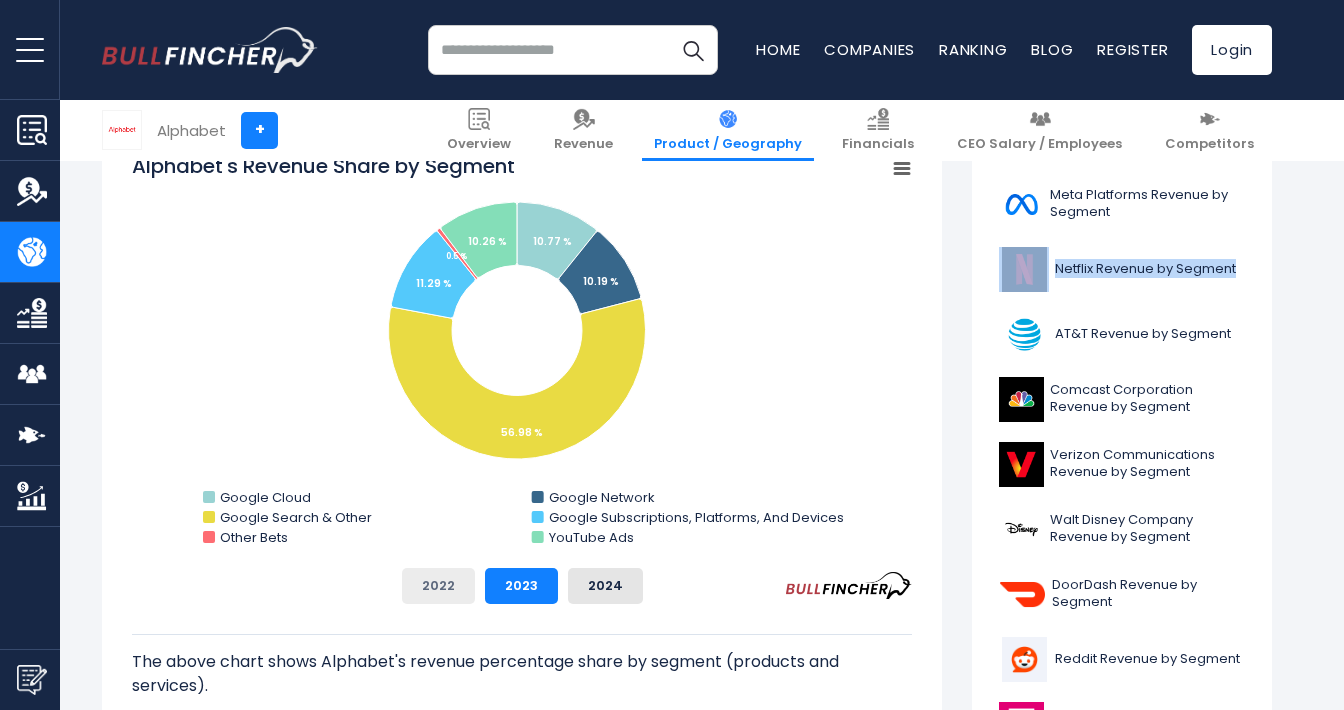 click on "2022" at bounding box center [438, 586] 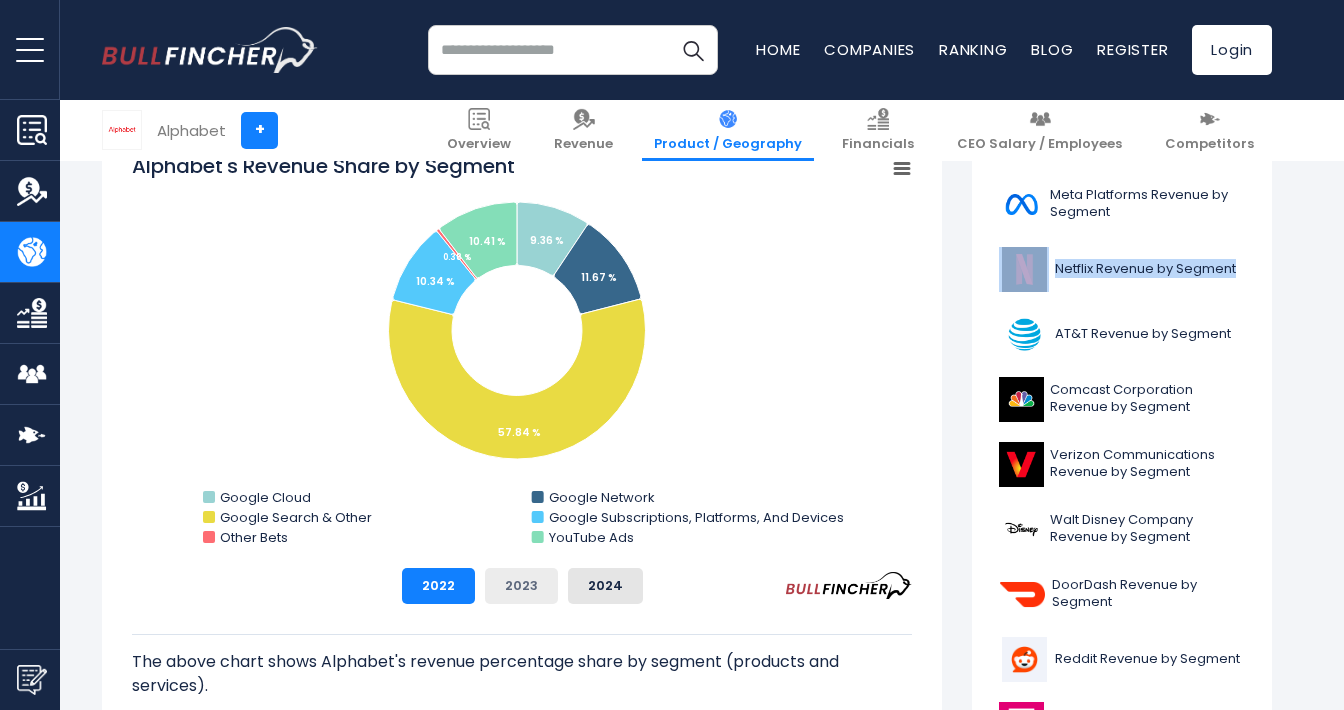 click on "2023" at bounding box center [521, 586] 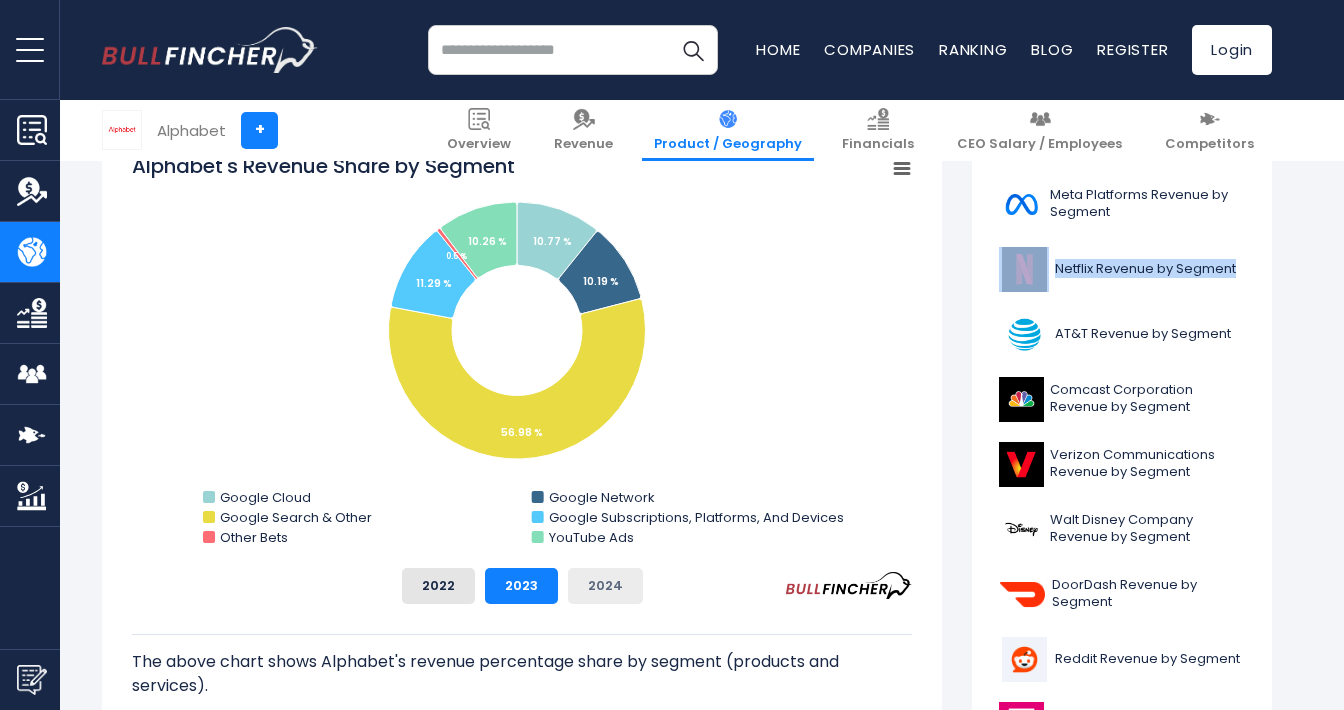 click on "2024" at bounding box center [605, 586] 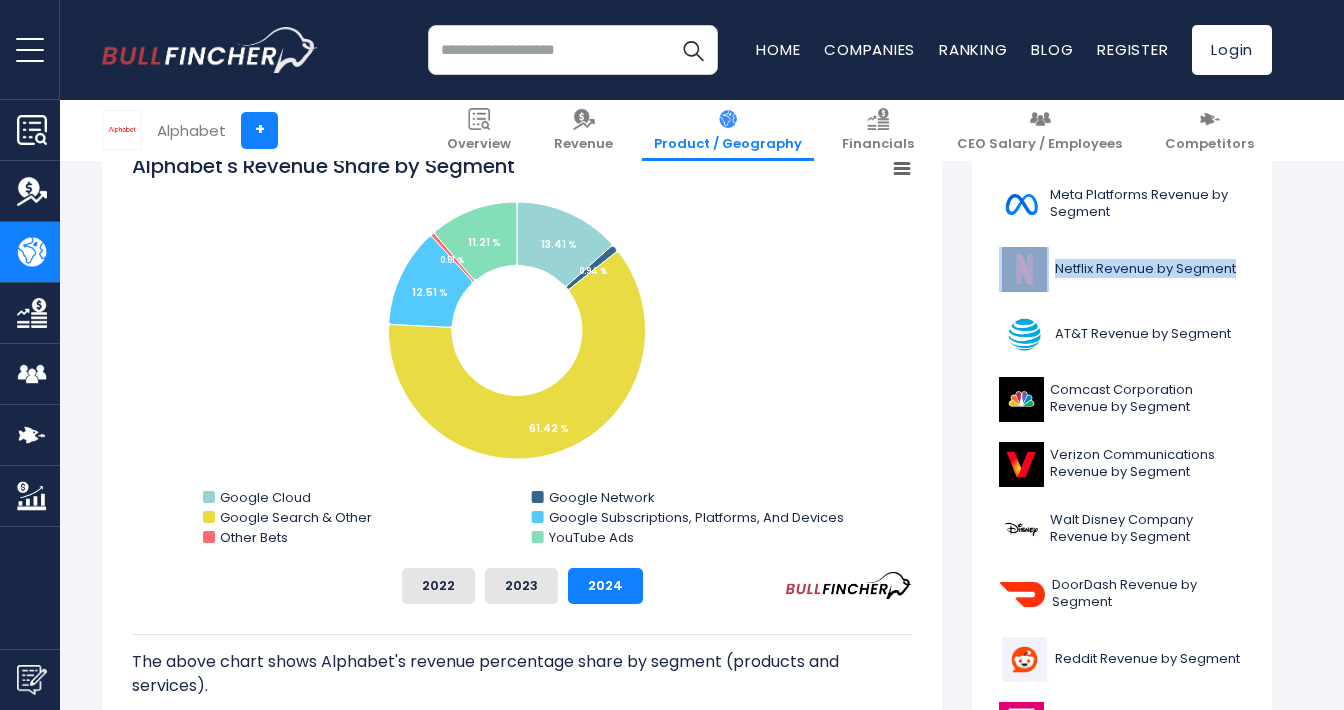 scroll, scrollTop: 566, scrollLeft: 0, axis: vertical 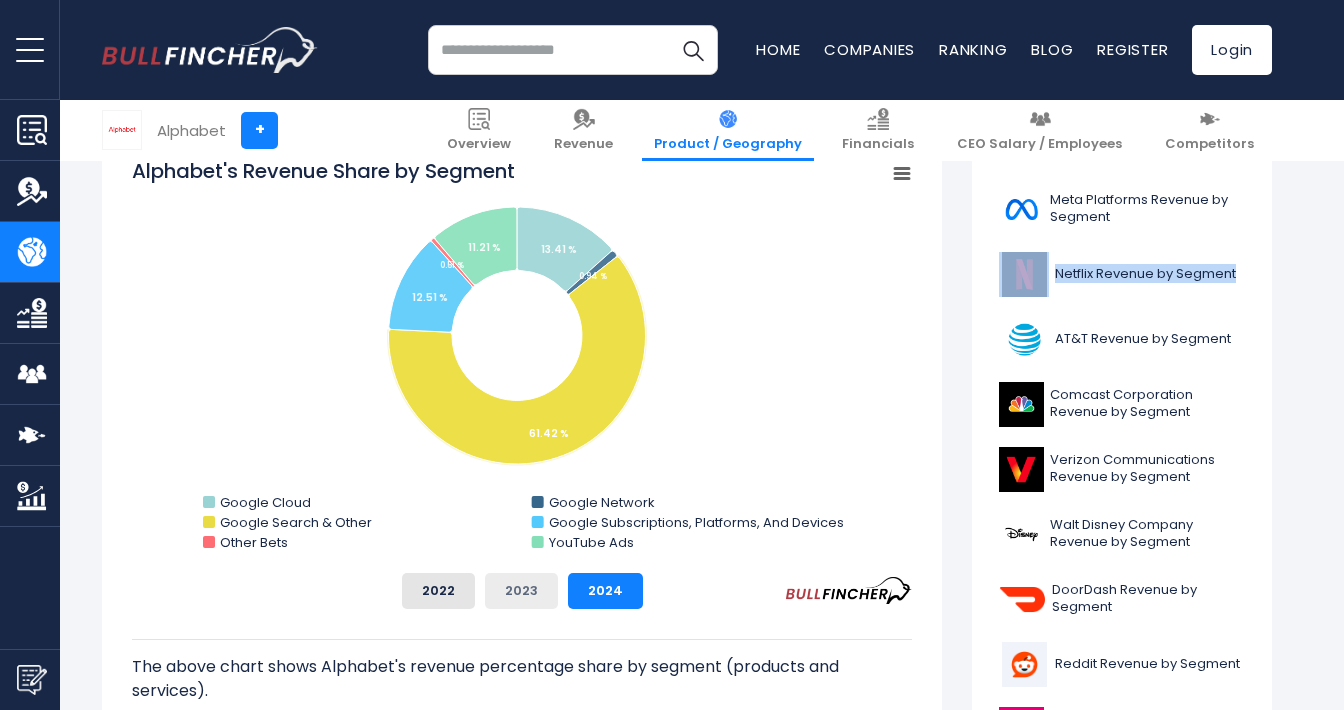 click on "2023" at bounding box center (521, 591) 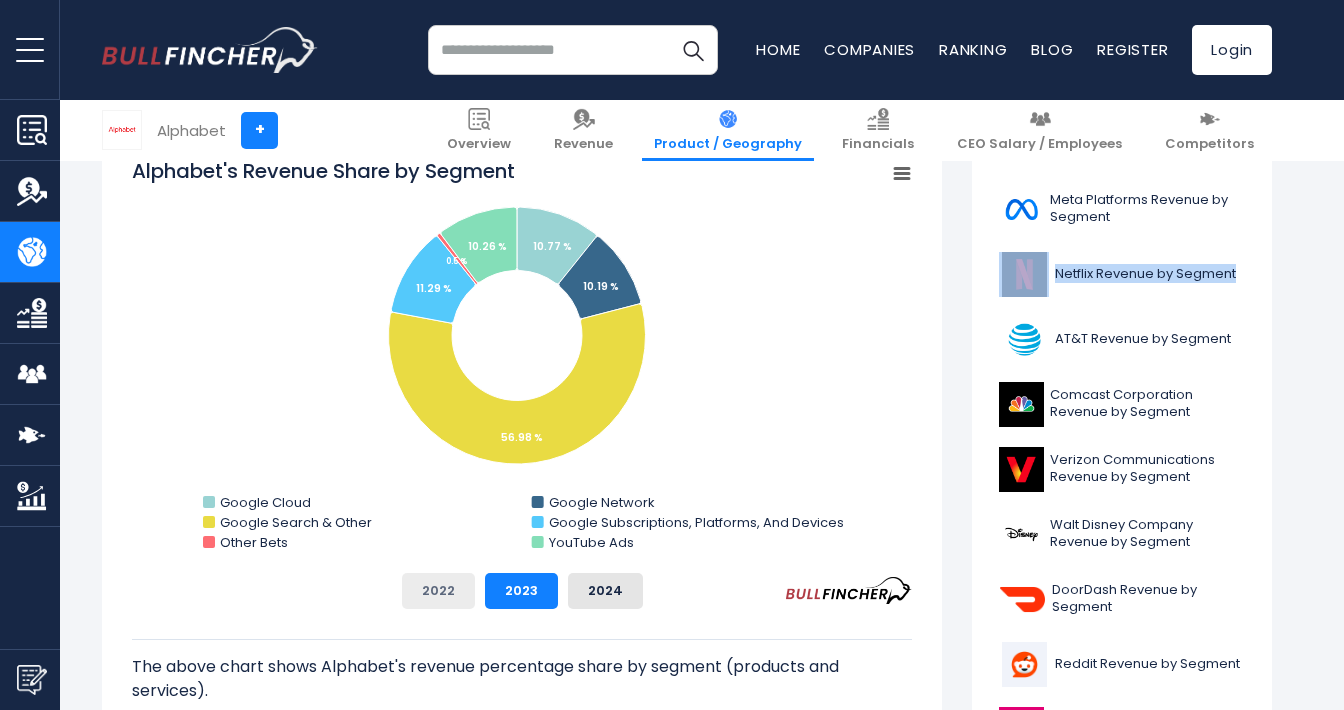 click on "2022" at bounding box center (438, 591) 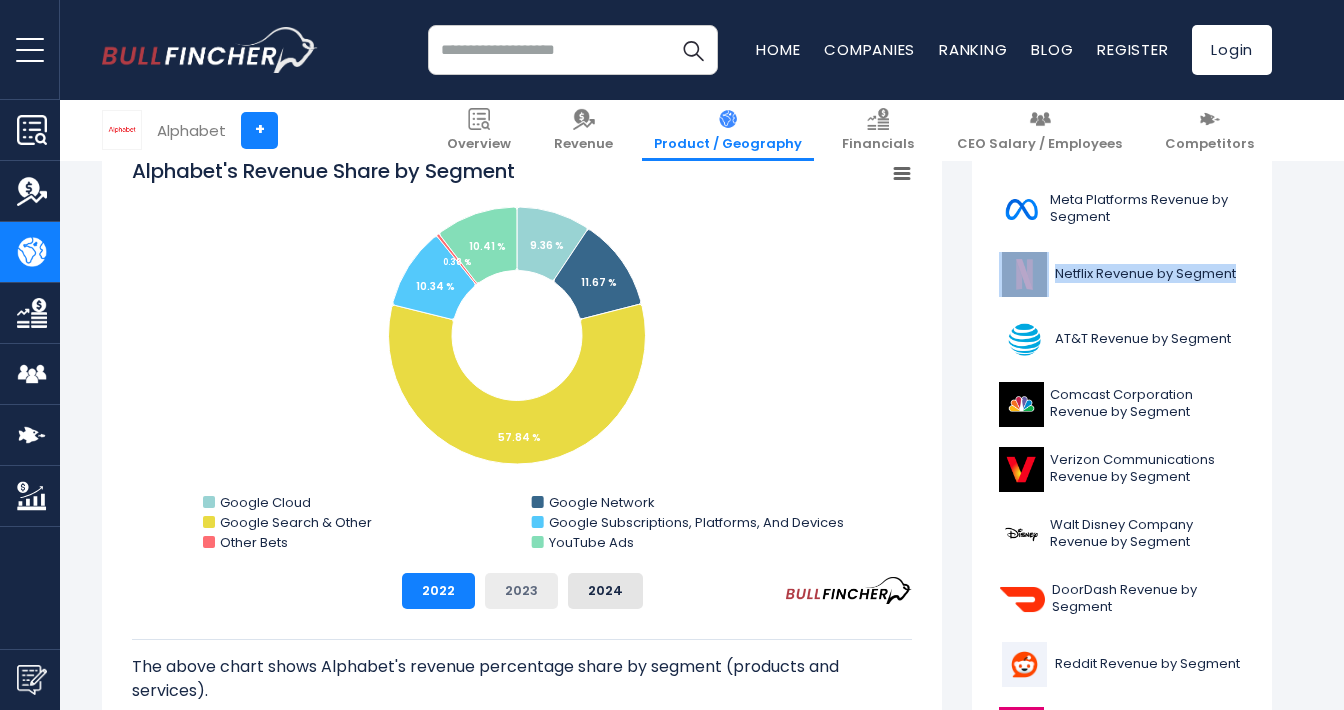 click on "2023" at bounding box center (521, 591) 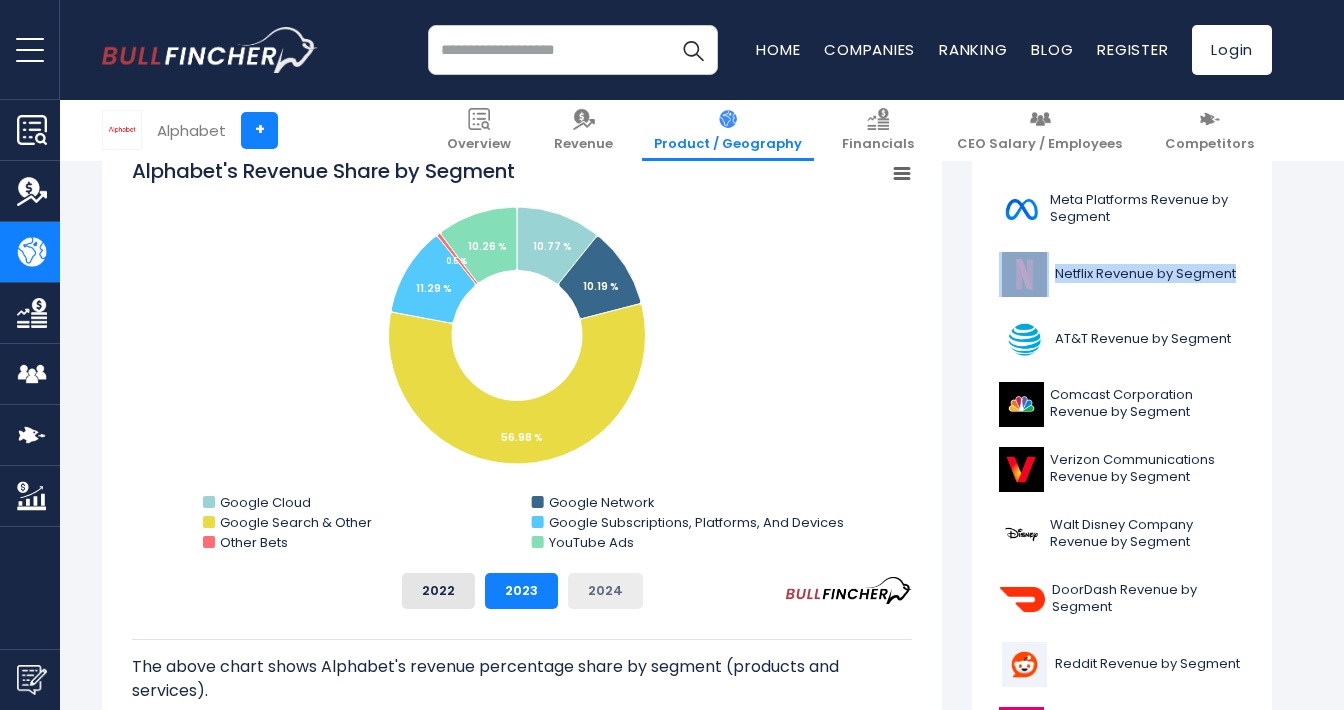 click on "2024" at bounding box center (605, 591) 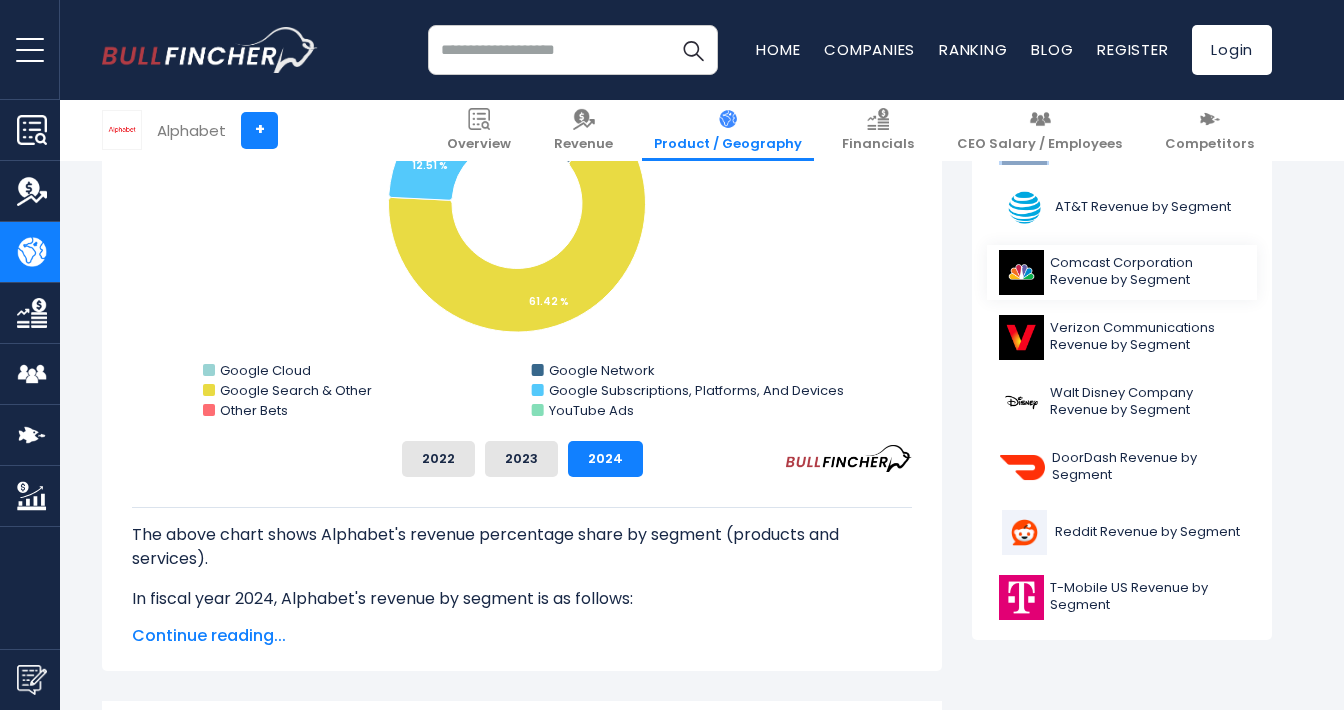 scroll, scrollTop: 702, scrollLeft: 0, axis: vertical 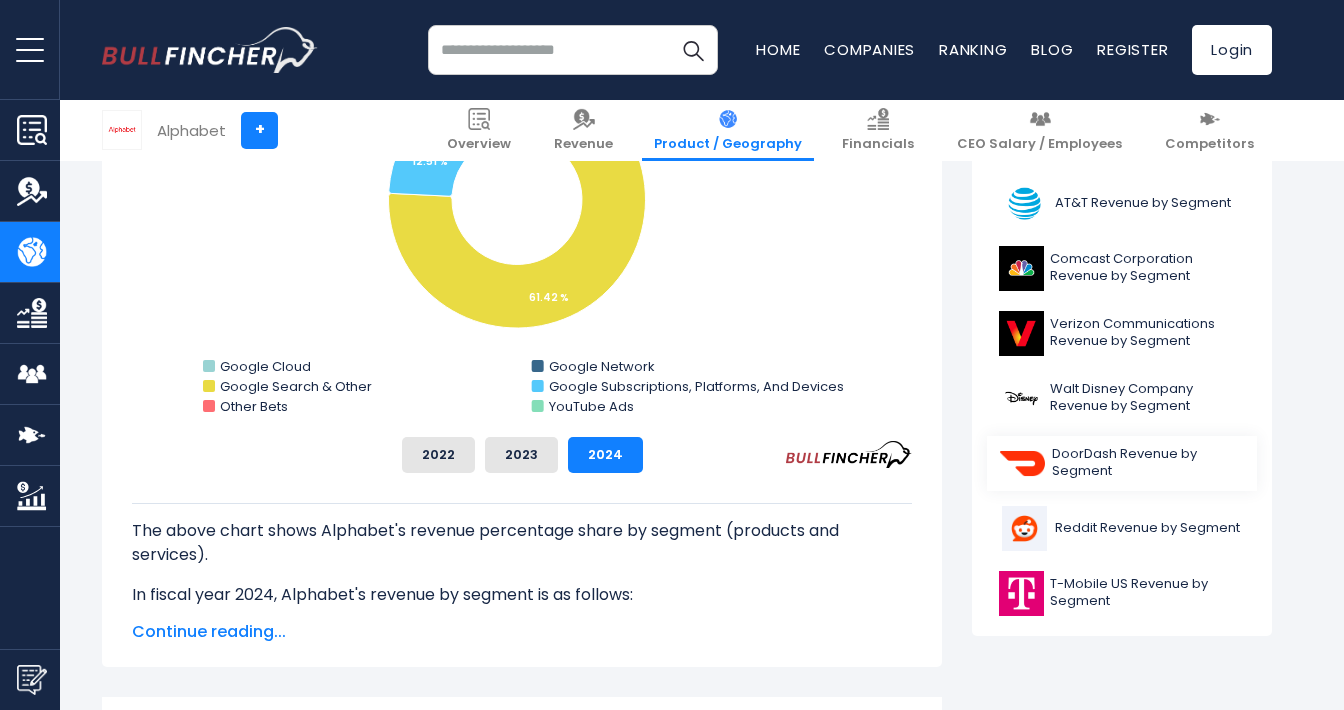 click on "DoorDash Revenue by Segment" at bounding box center [1148, 463] 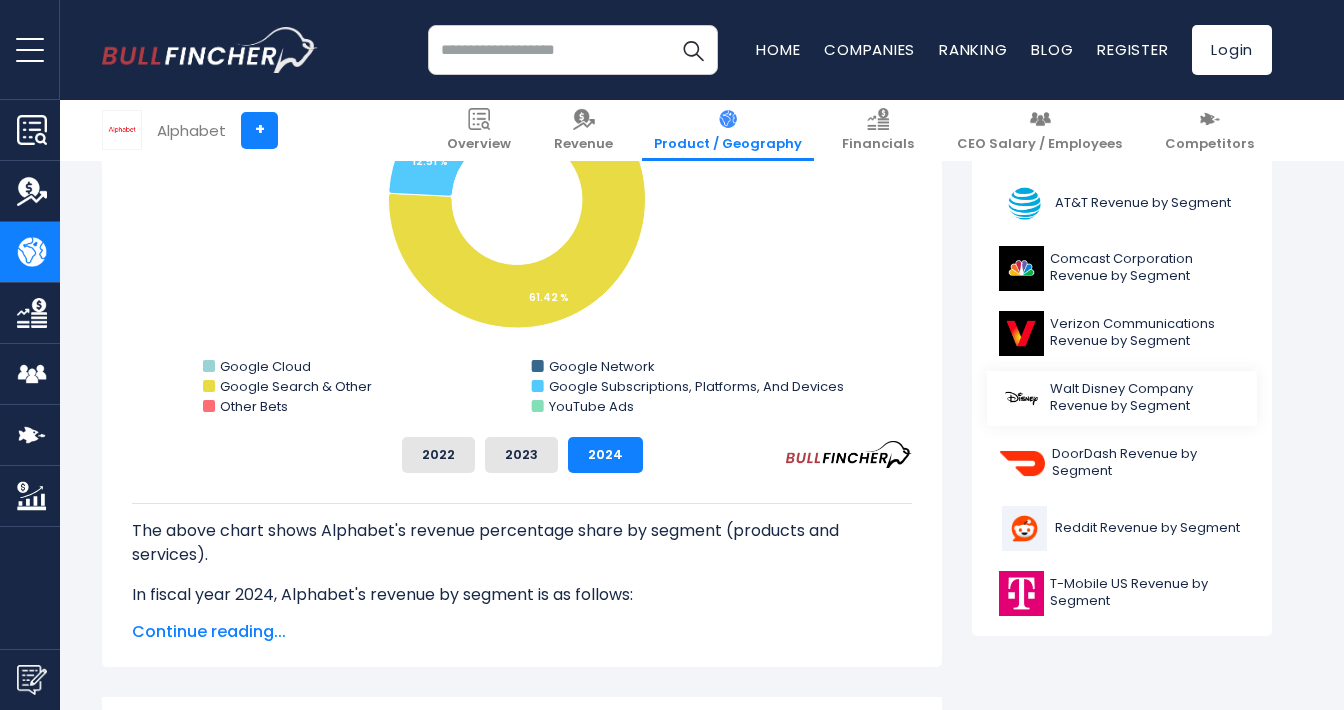 click on "Walt Disney Company Revenue by Segment" at bounding box center [1147, 398] 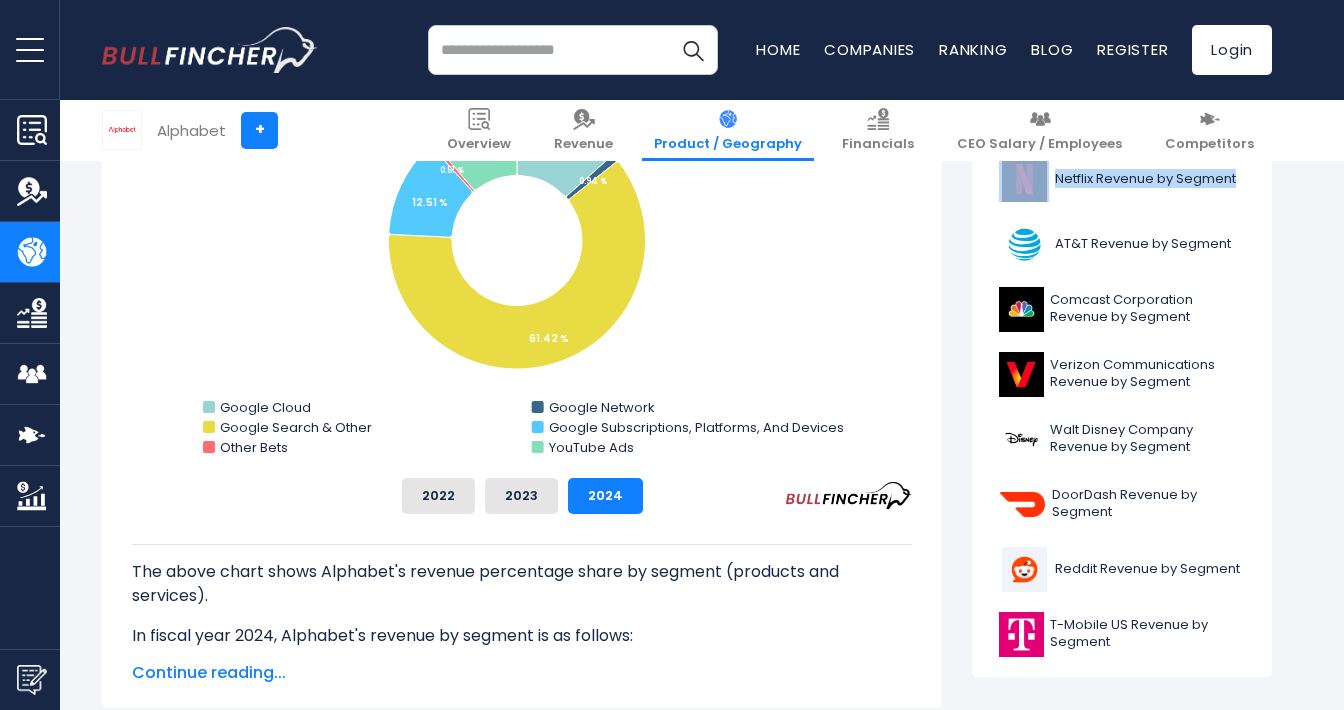 scroll, scrollTop: 659, scrollLeft: 0, axis: vertical 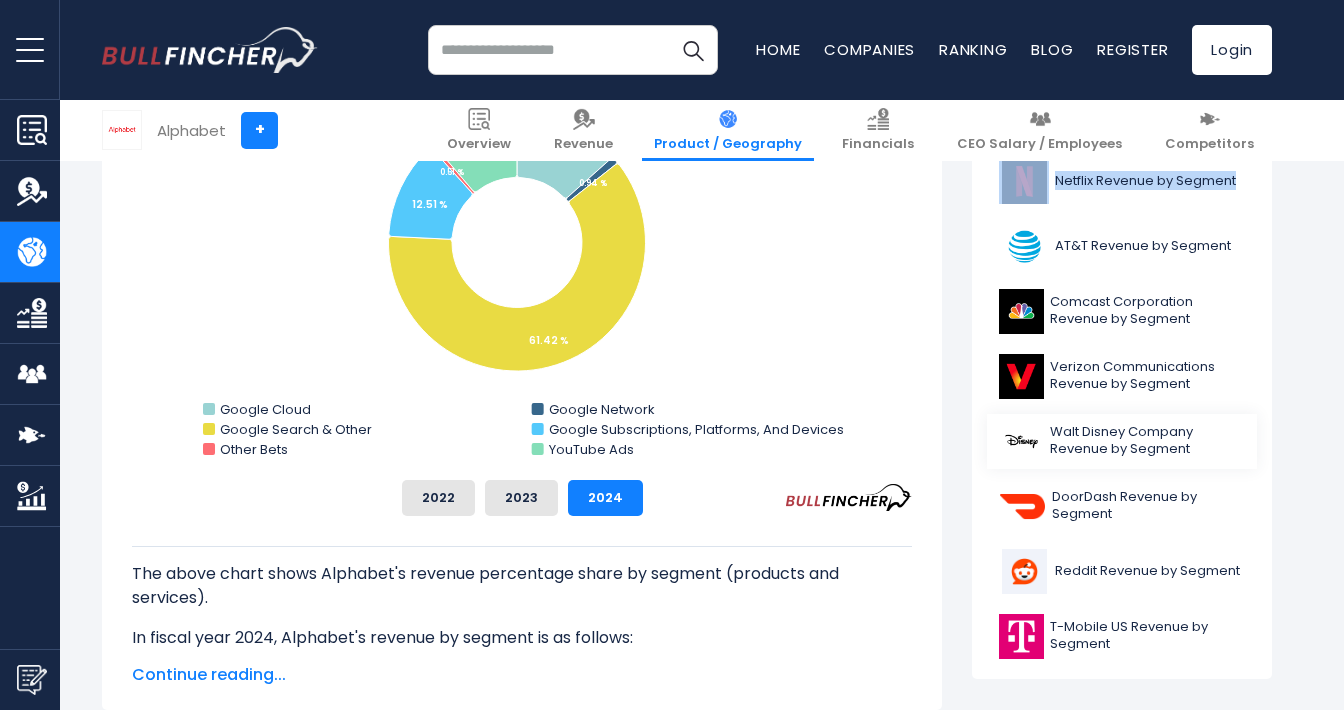 click on "Walt Disney Company Revenue by Segment" at bounding box center [1147, 441] 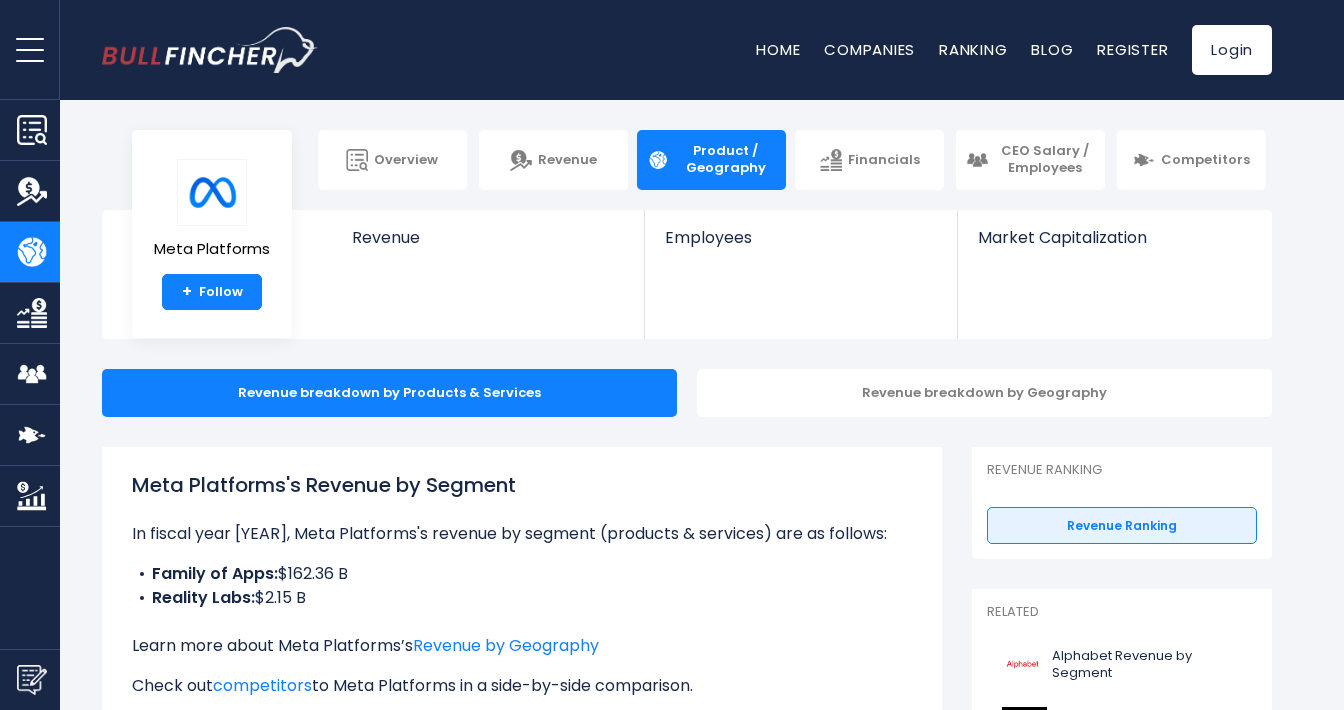 scroll, scrollTop: 0, scrollLeft: 0, axis: both 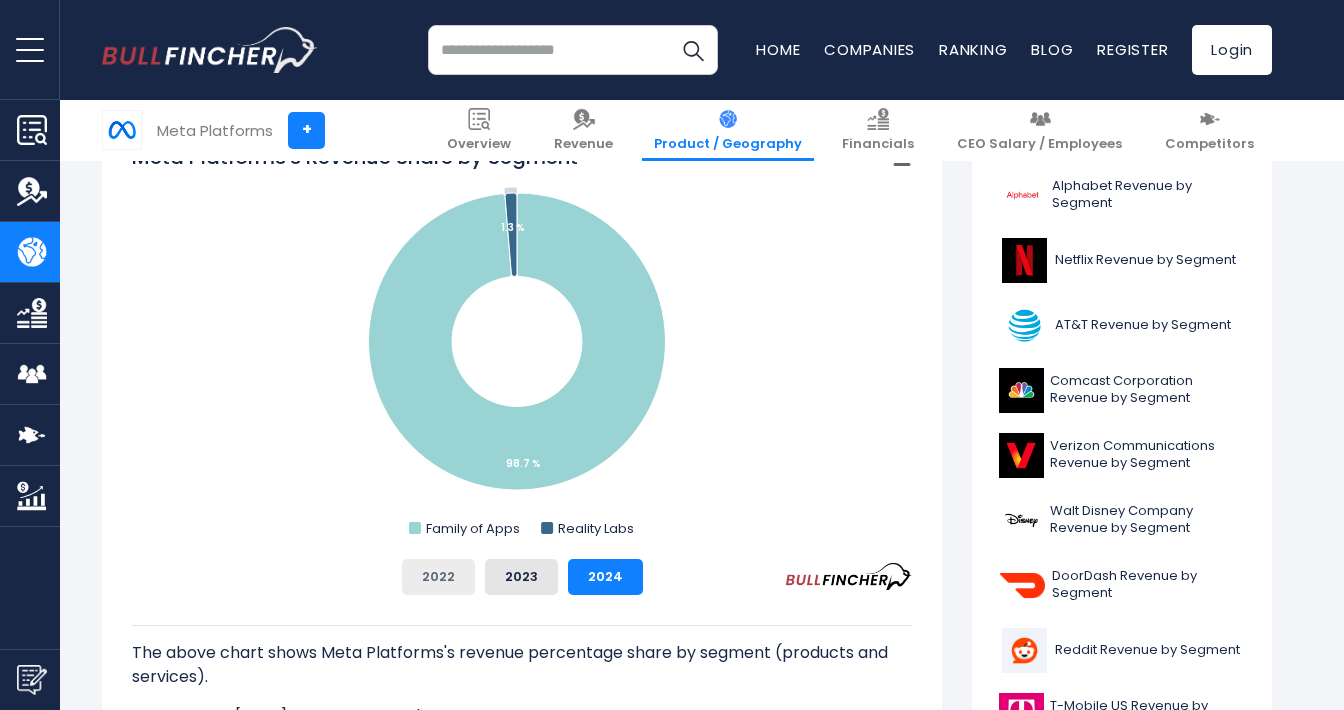 click on "2022" at bounding box center (438, 577) 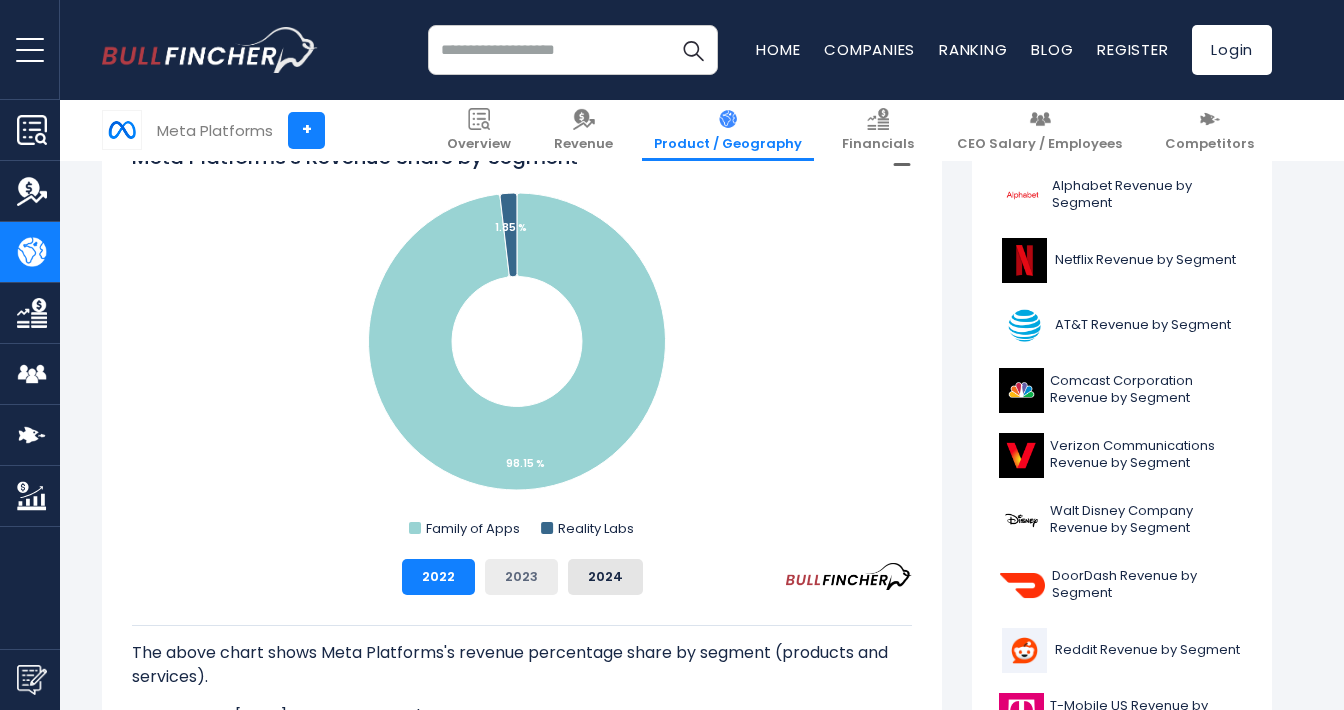 click on "2023" at bounding box center (521, 577) 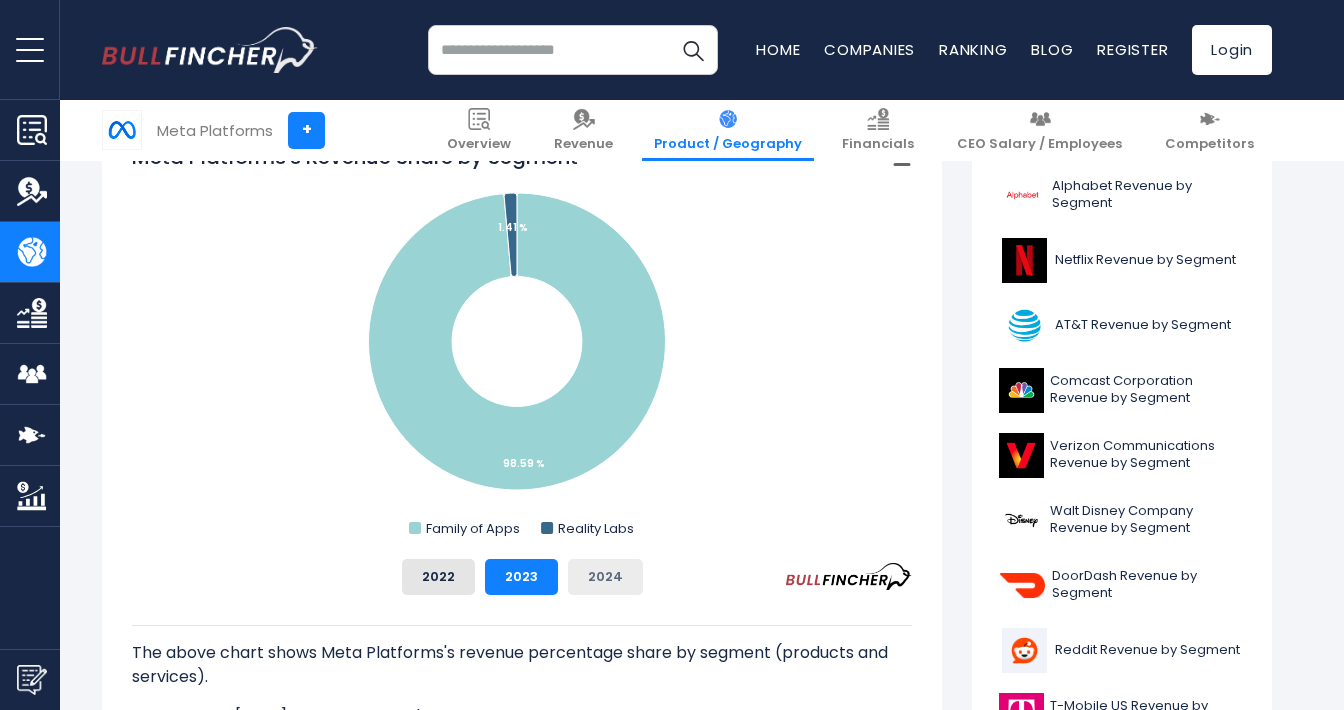click on "2024" at bounding box center [605, 577] 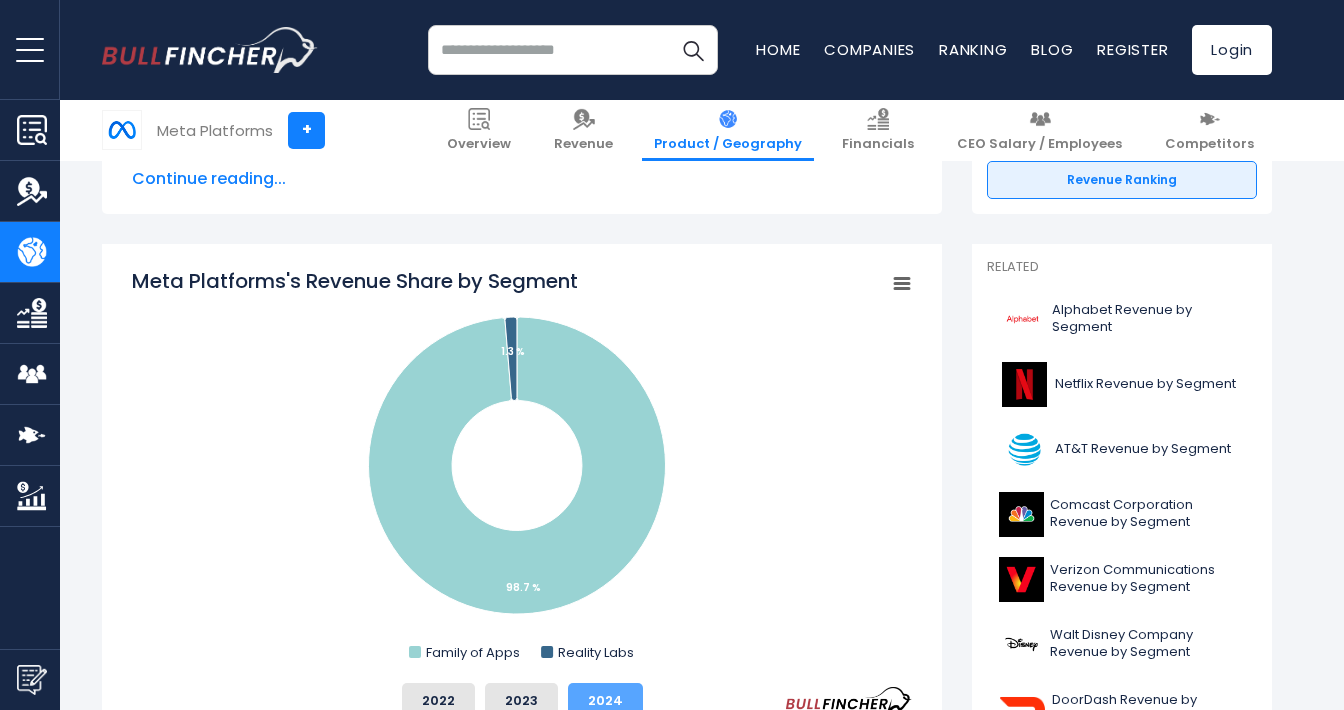 scroll, scrollTop: 460, scrollLeft: 0, axis: vertical 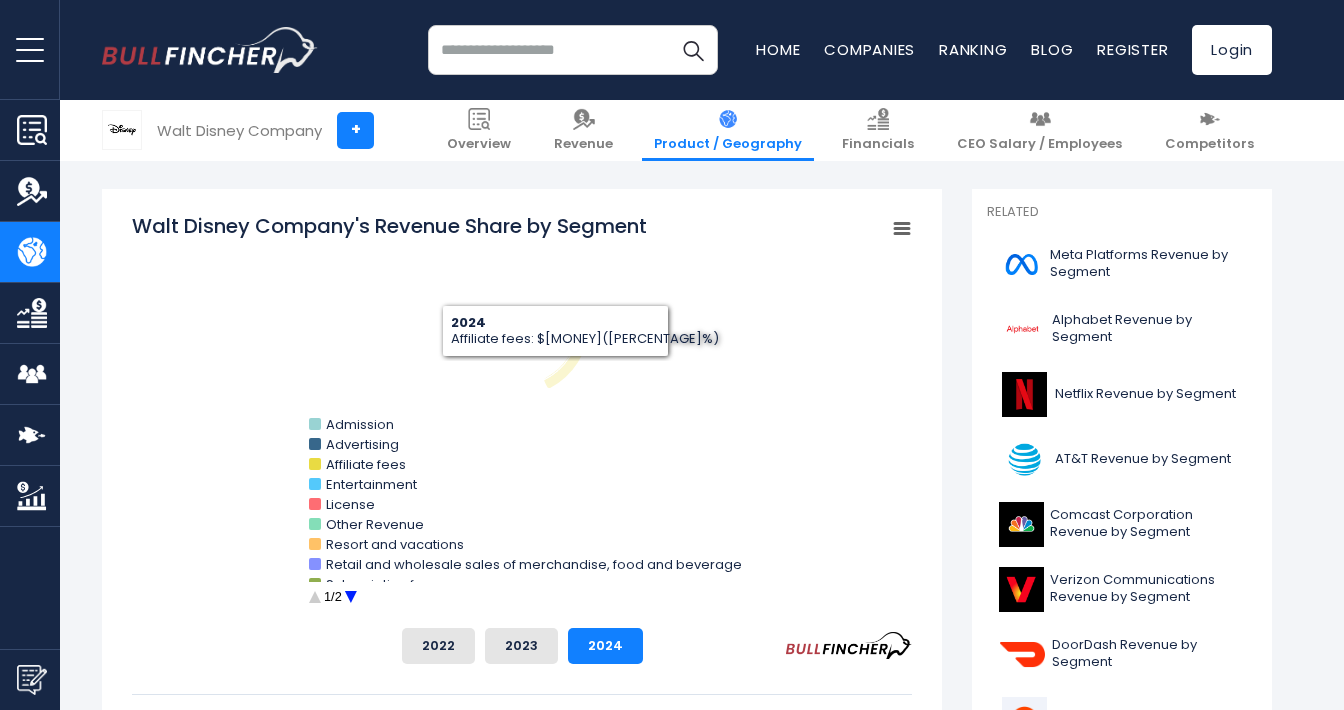 click 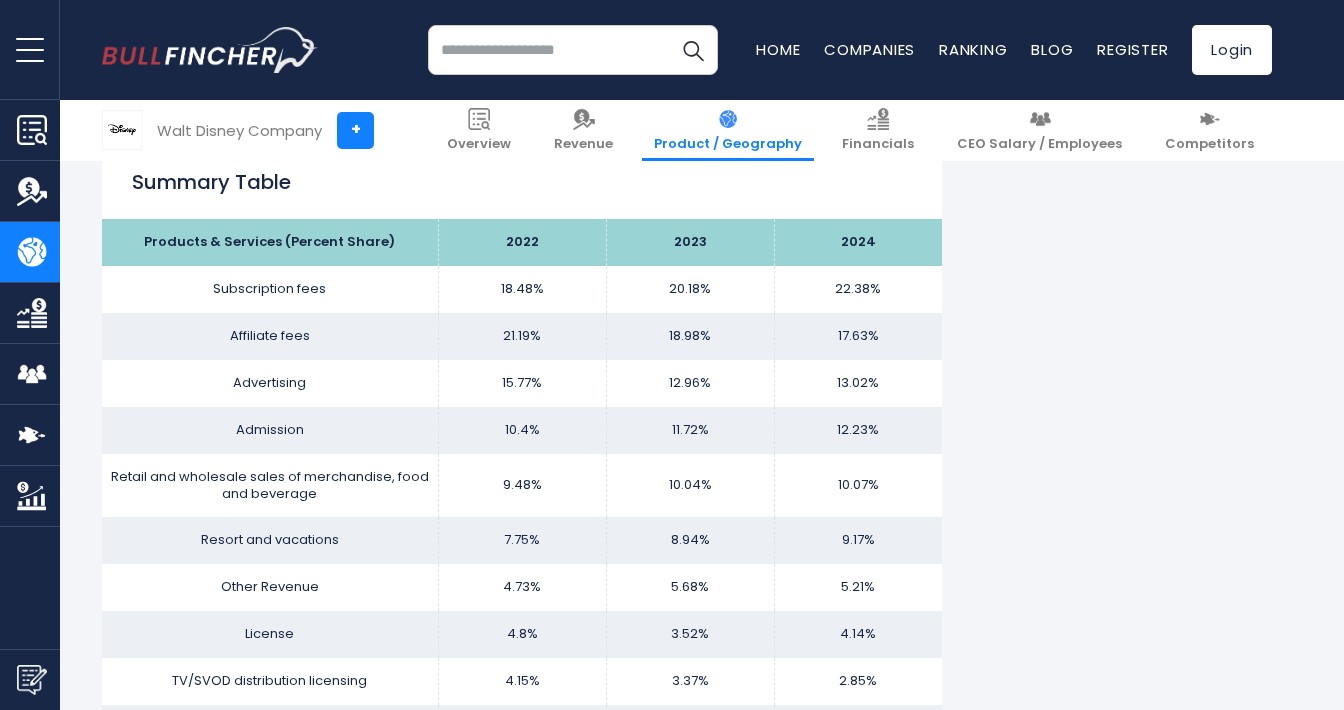 scroll, scrollTop: 1395, scrollLeft: 0, axis: vertical 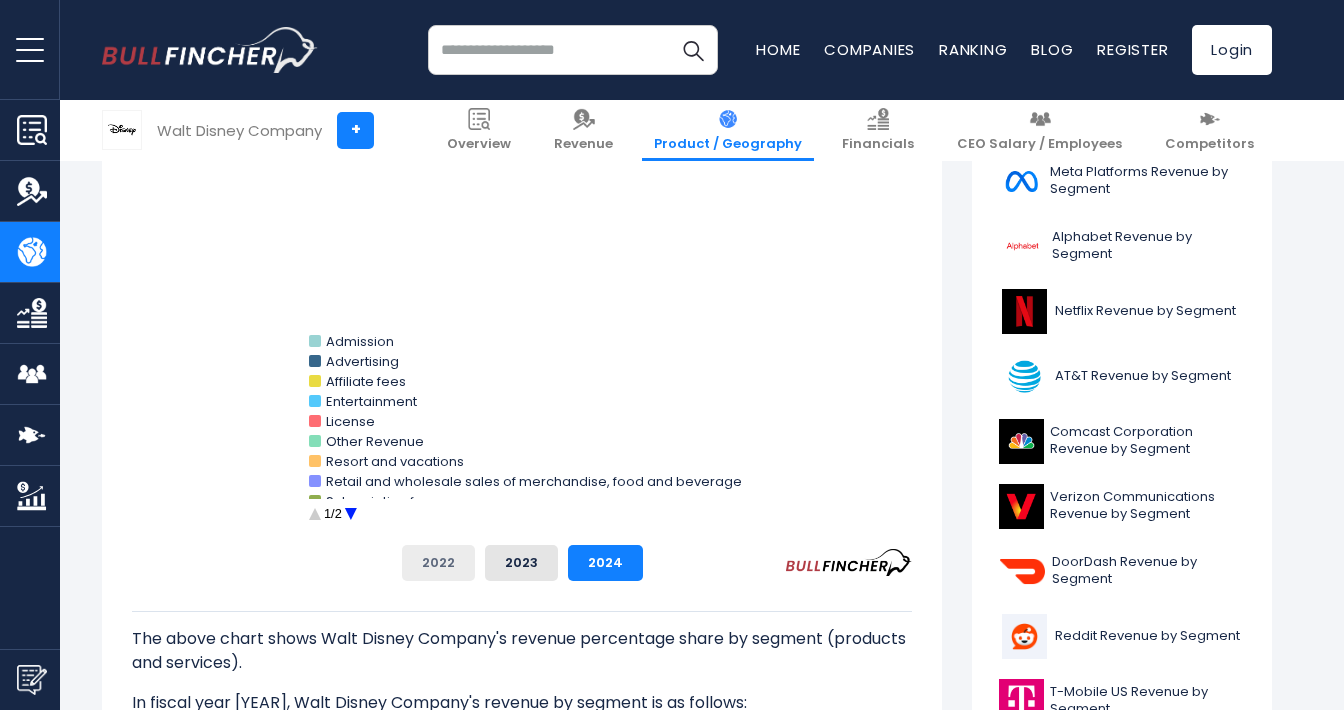 click on "2022" at bounding box center [438, 563] 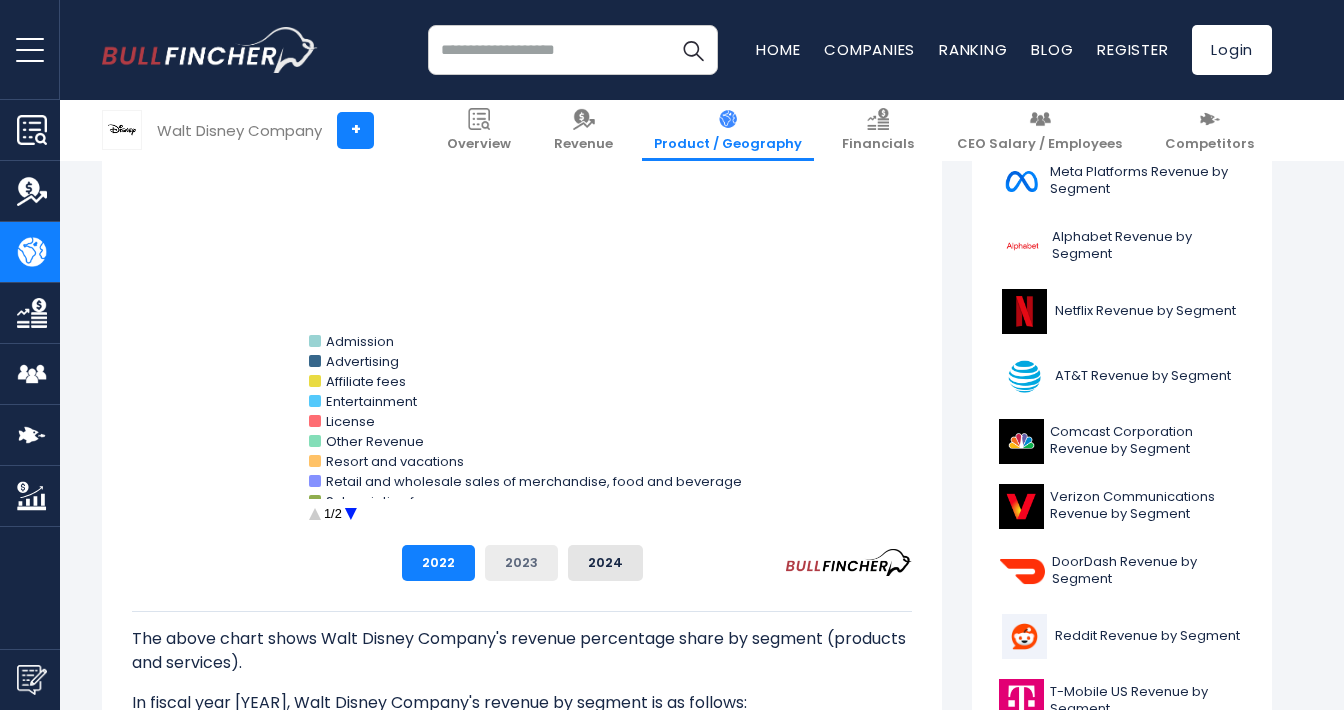 click on "2023" at bounding box center [521, 563] 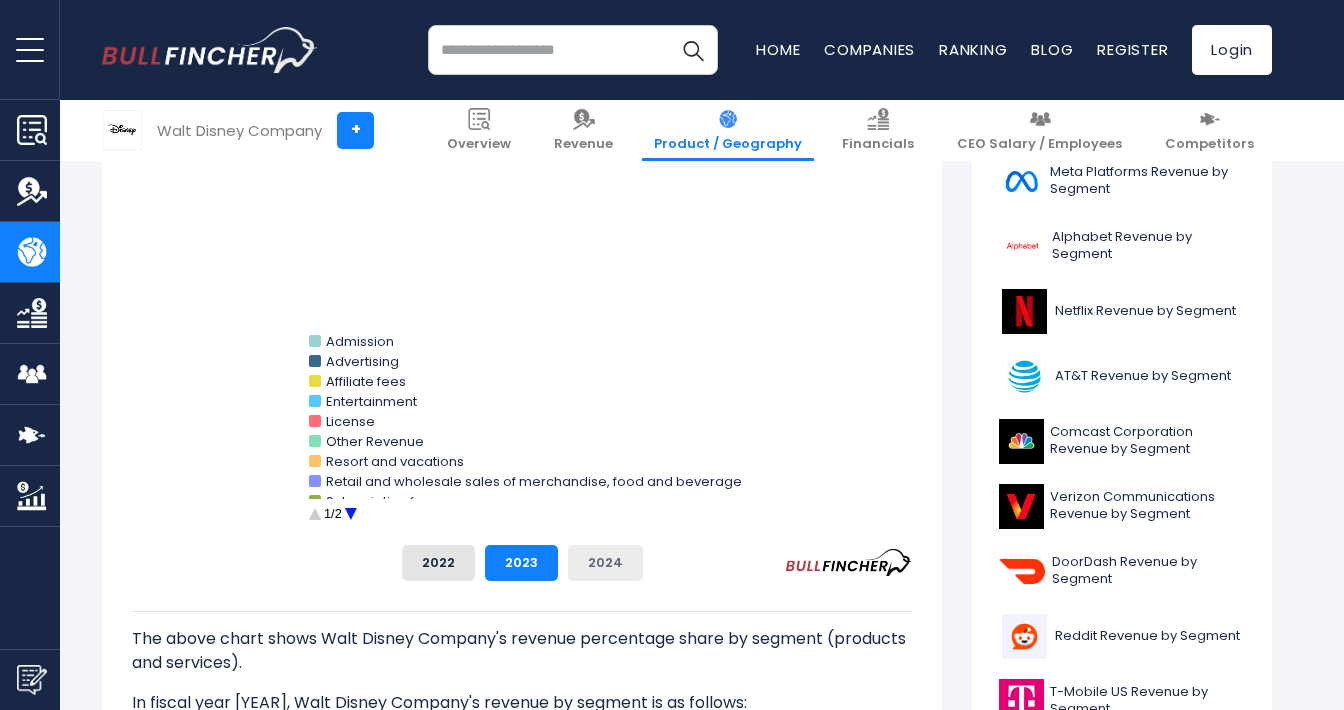 click on "2024" at bounding box center [605, 563] 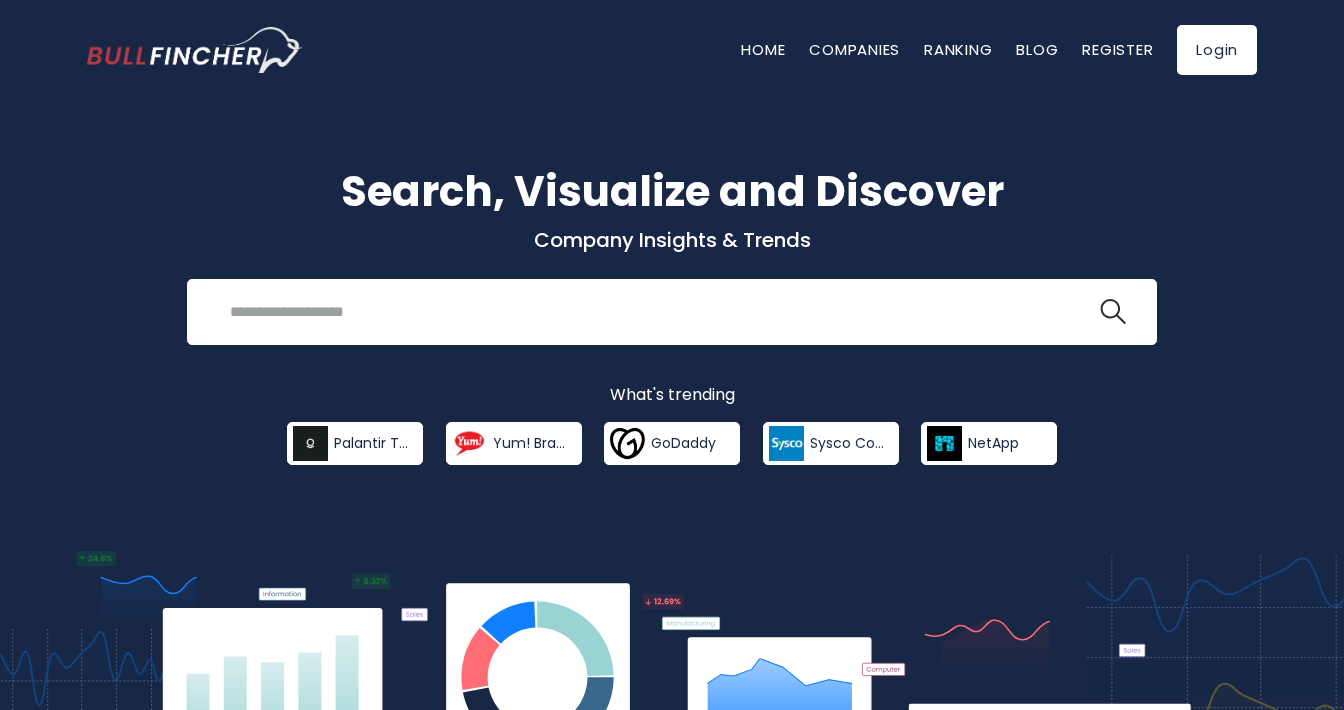 scroll, scrollTop: 0, scrollLeft: 0, axis: both 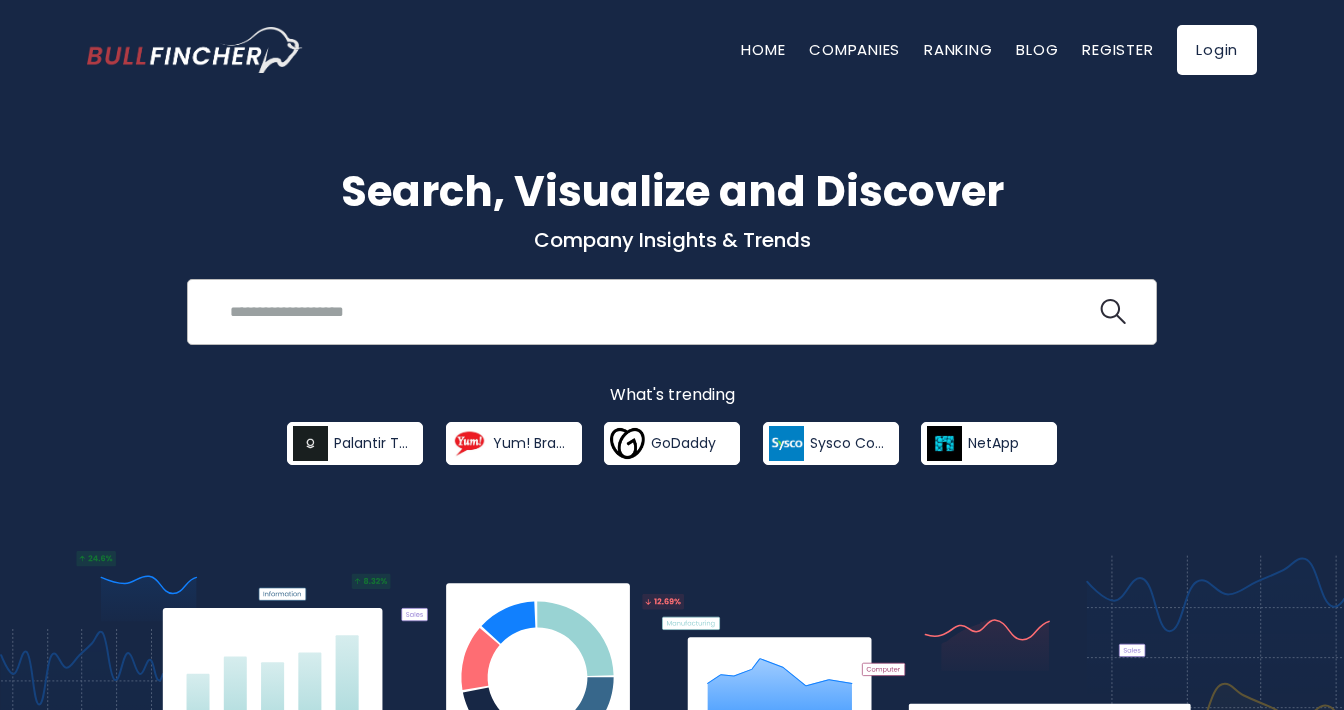 click at bounding box center (657, 311) 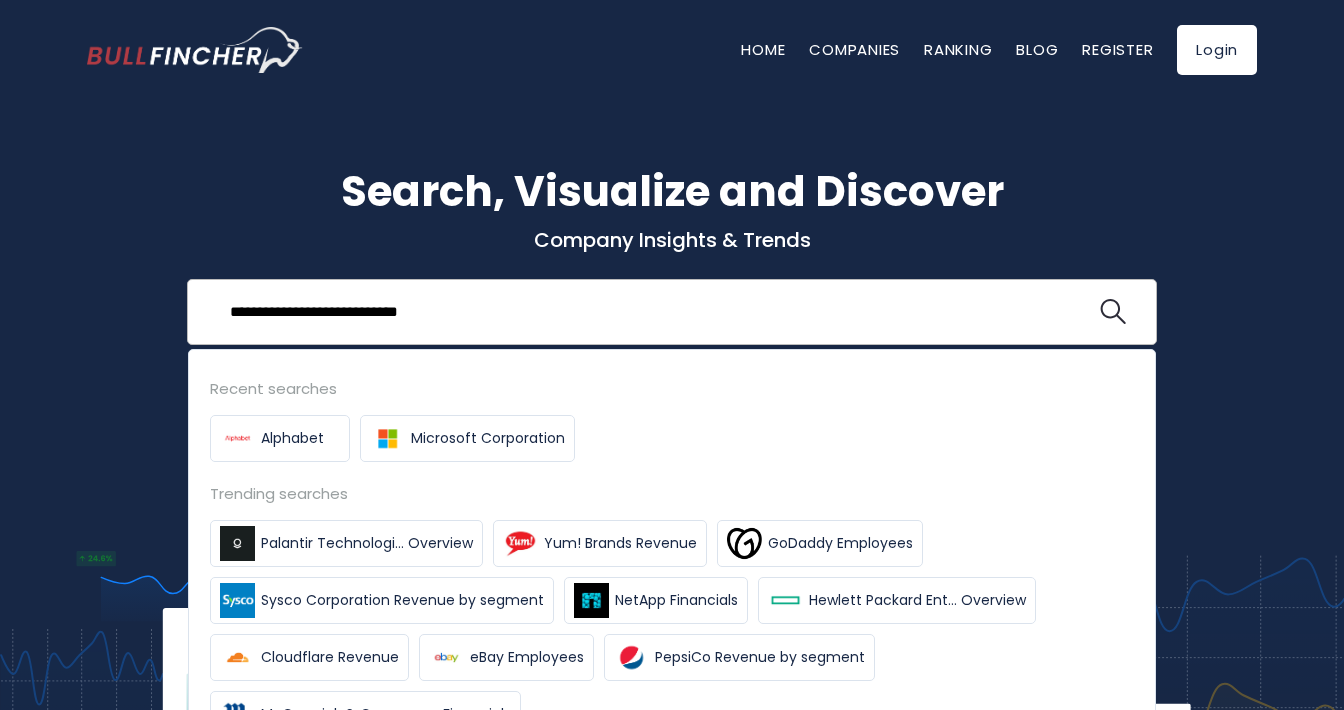 type on "**********" 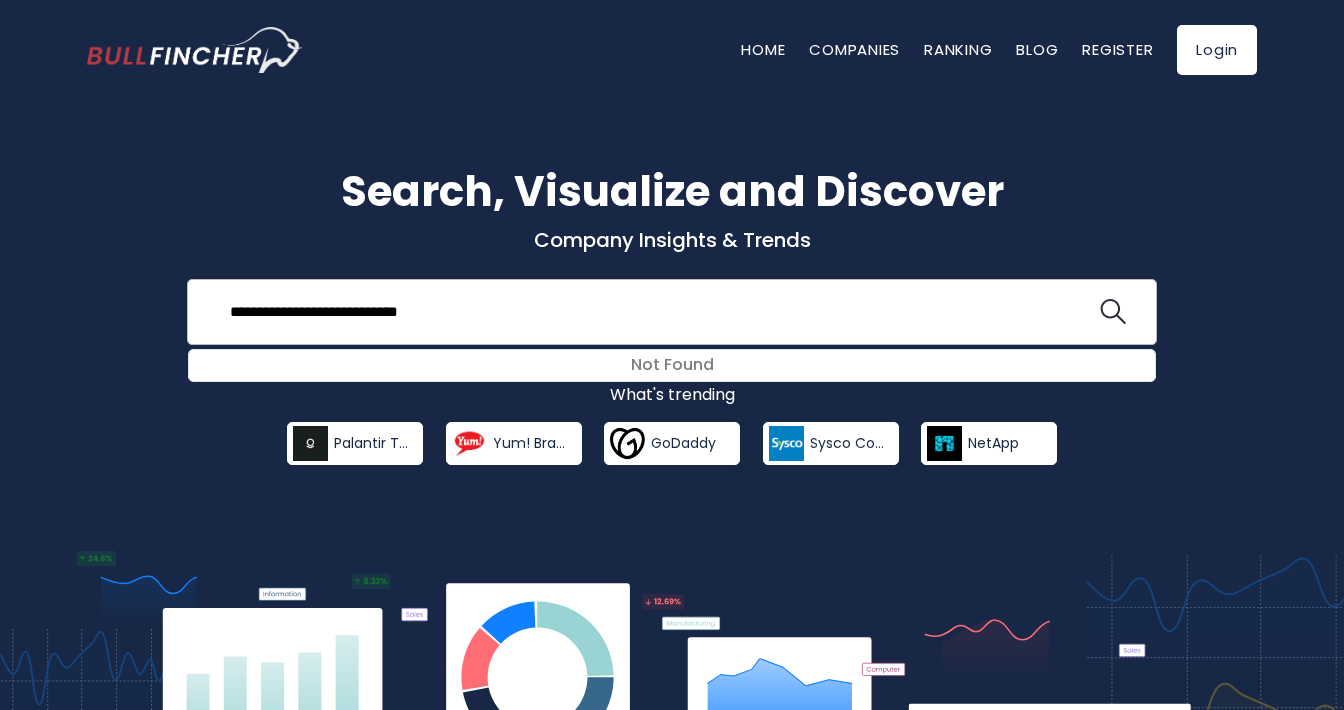click on "**********" at bounding box center [657, 311] 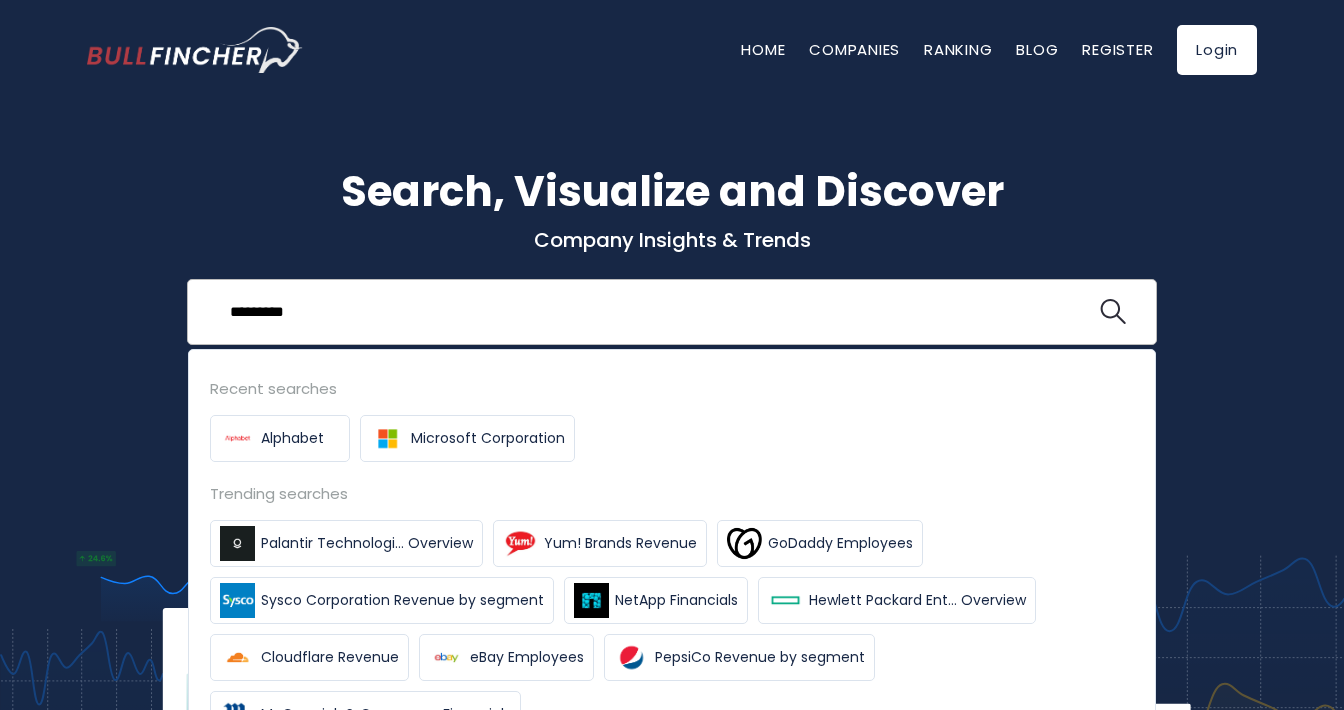 click at bounding box center [1113, 312] 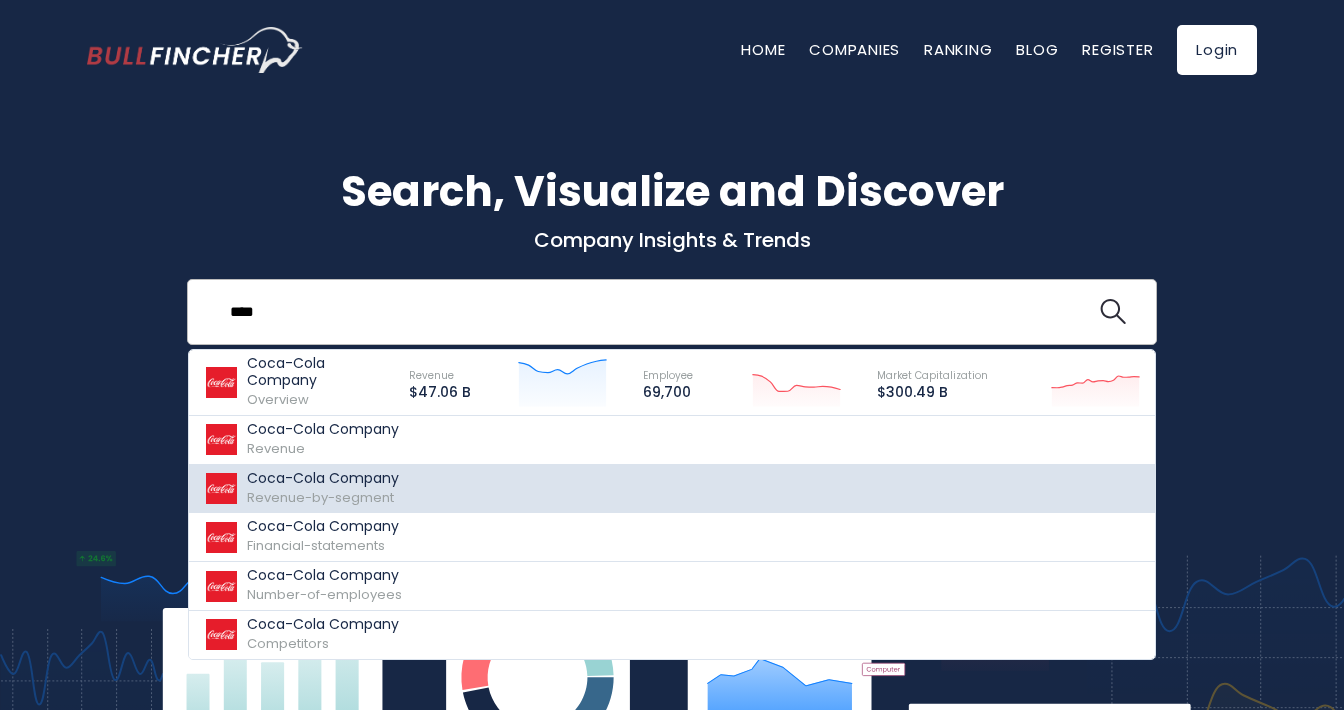 type on "****" 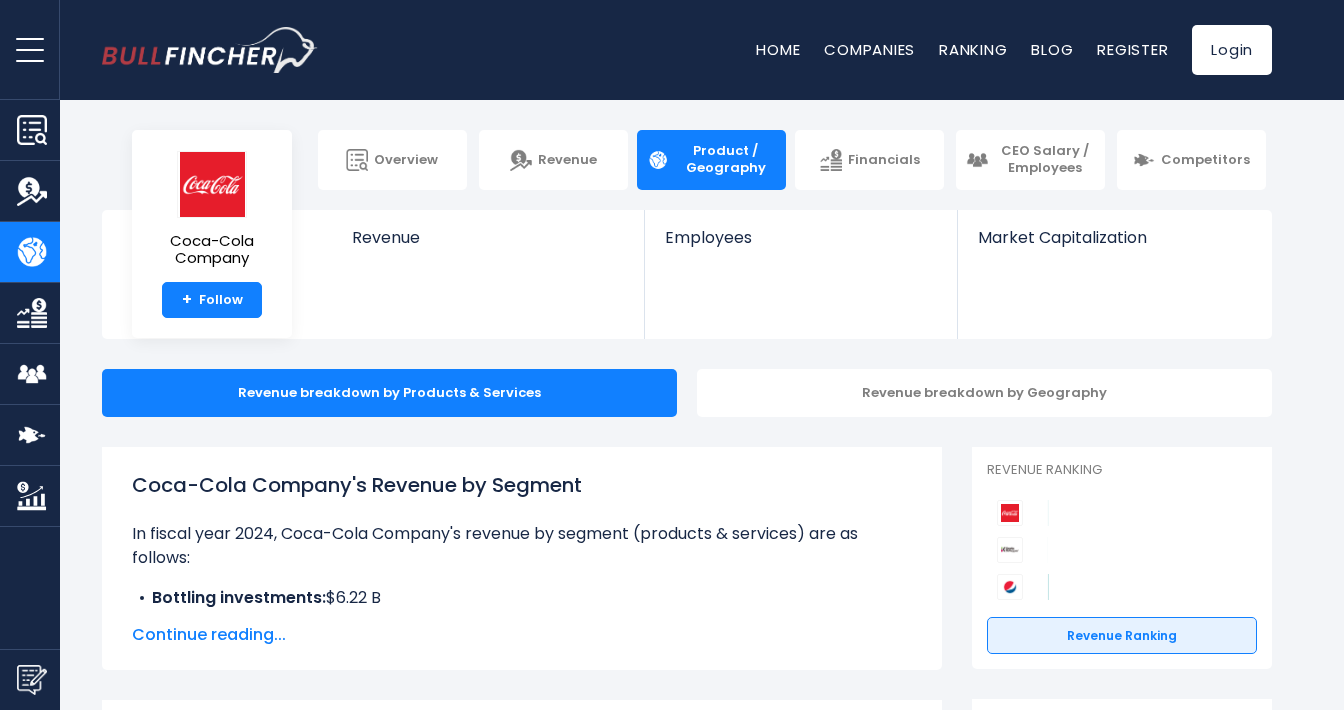 scroll, scrollTop: 0, scrollLeft: 0, axis: both 